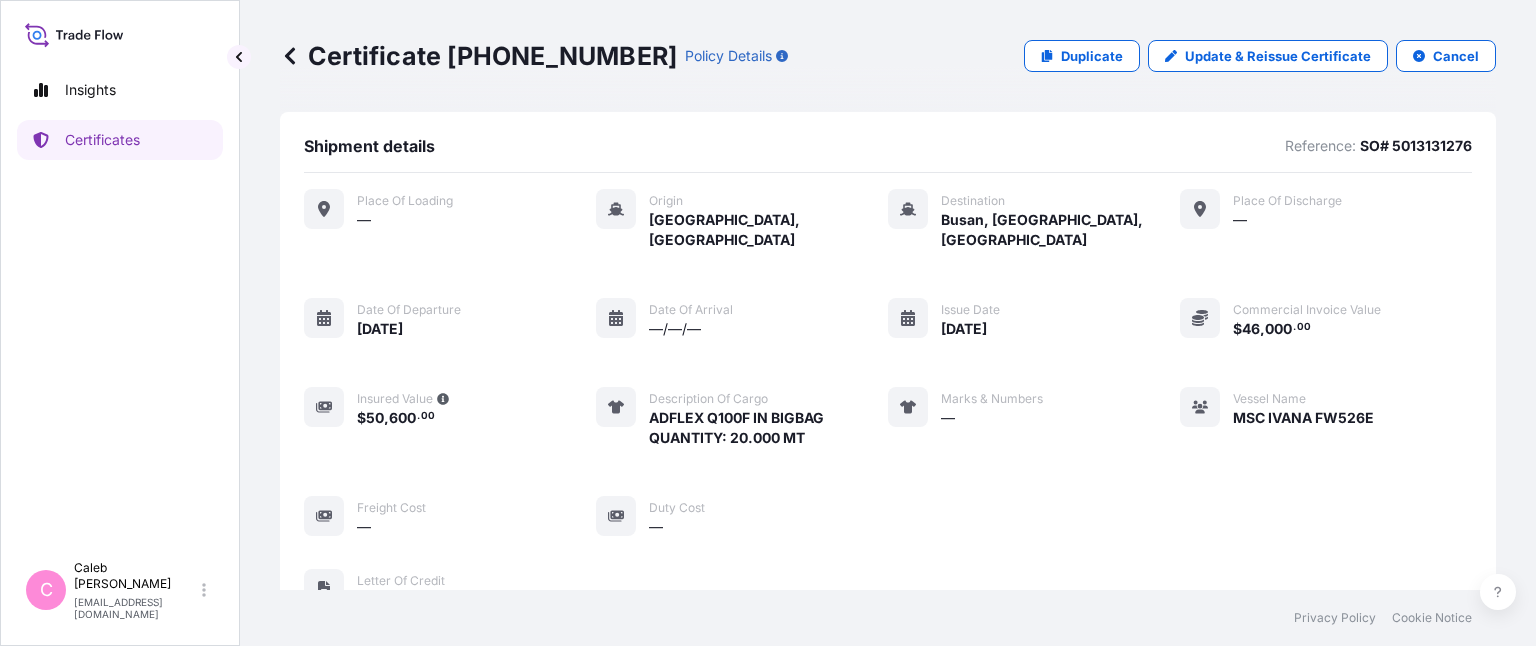 scroll, scrollTop: 0, scrollLeft: 0, axis: both 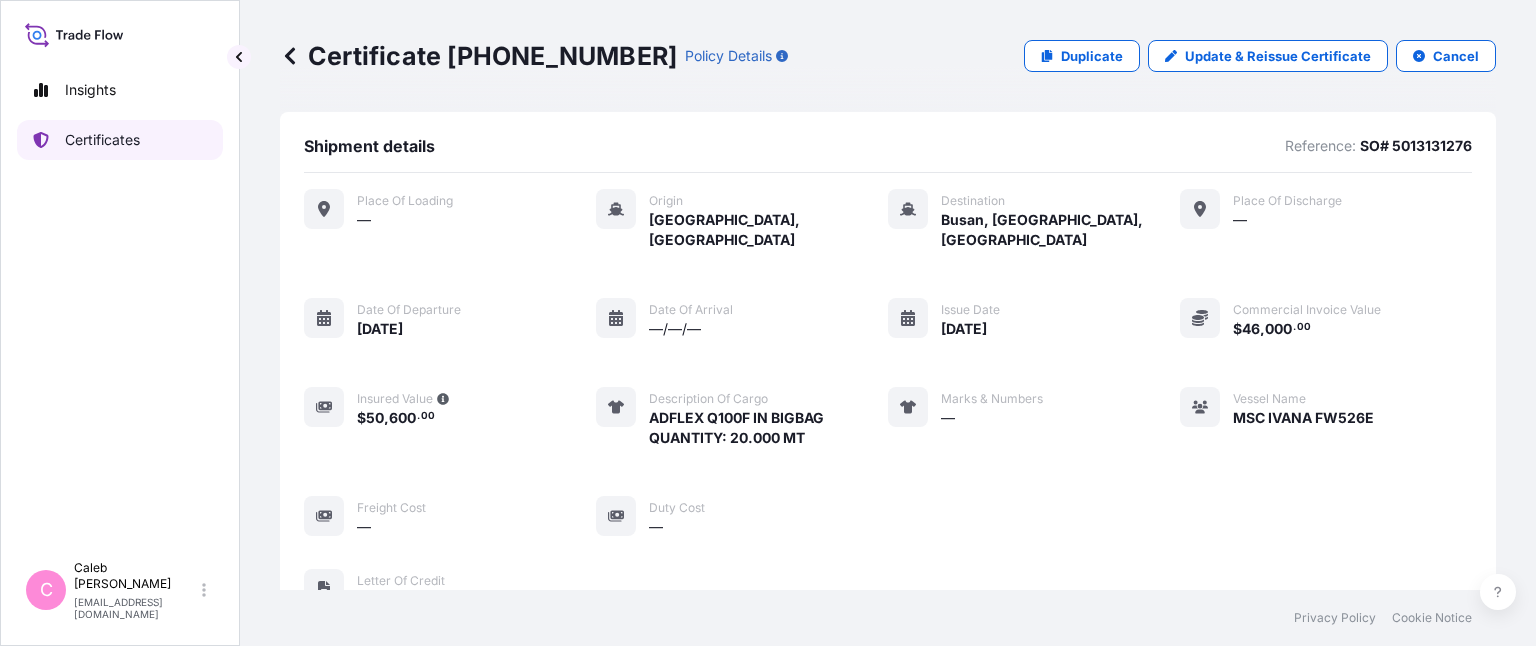 click on "Certificates" at bounding box center (102, 140) 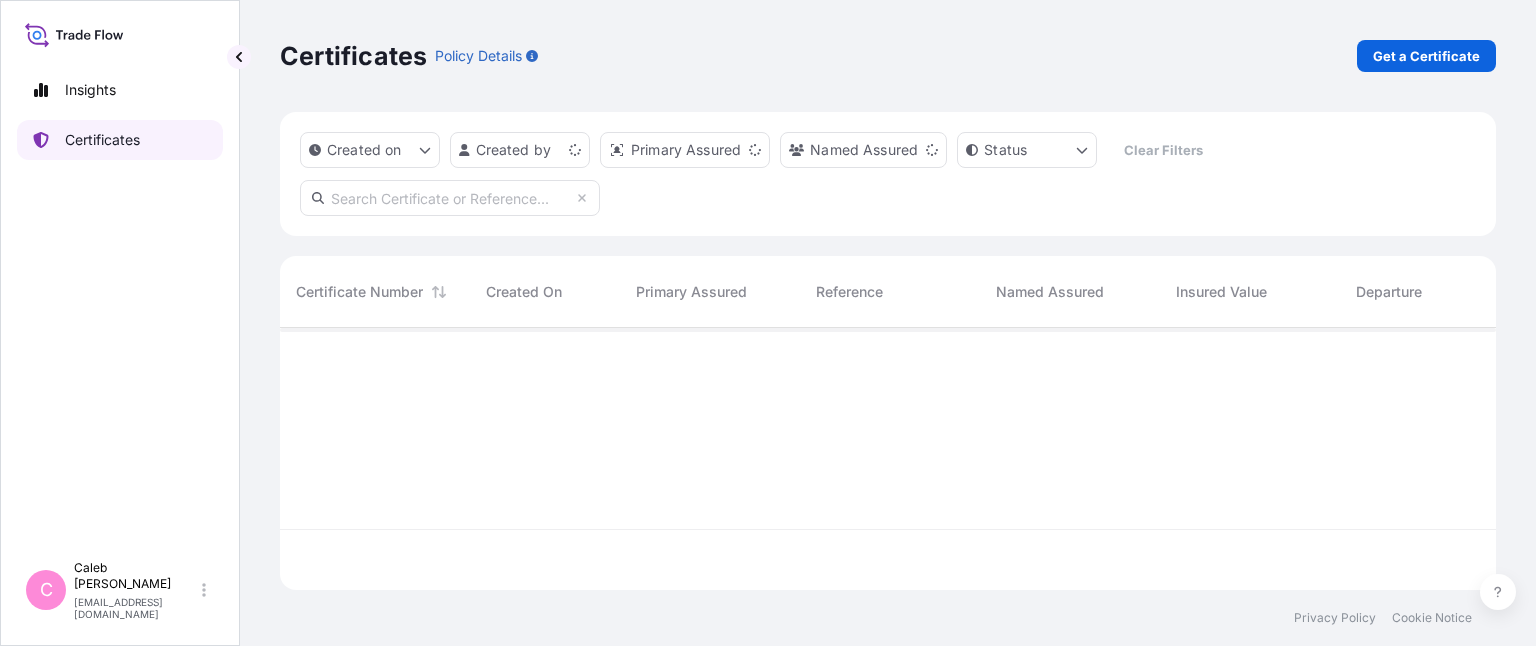 scroll, scrollTop: 16, scrollLeft: 16, axis: both 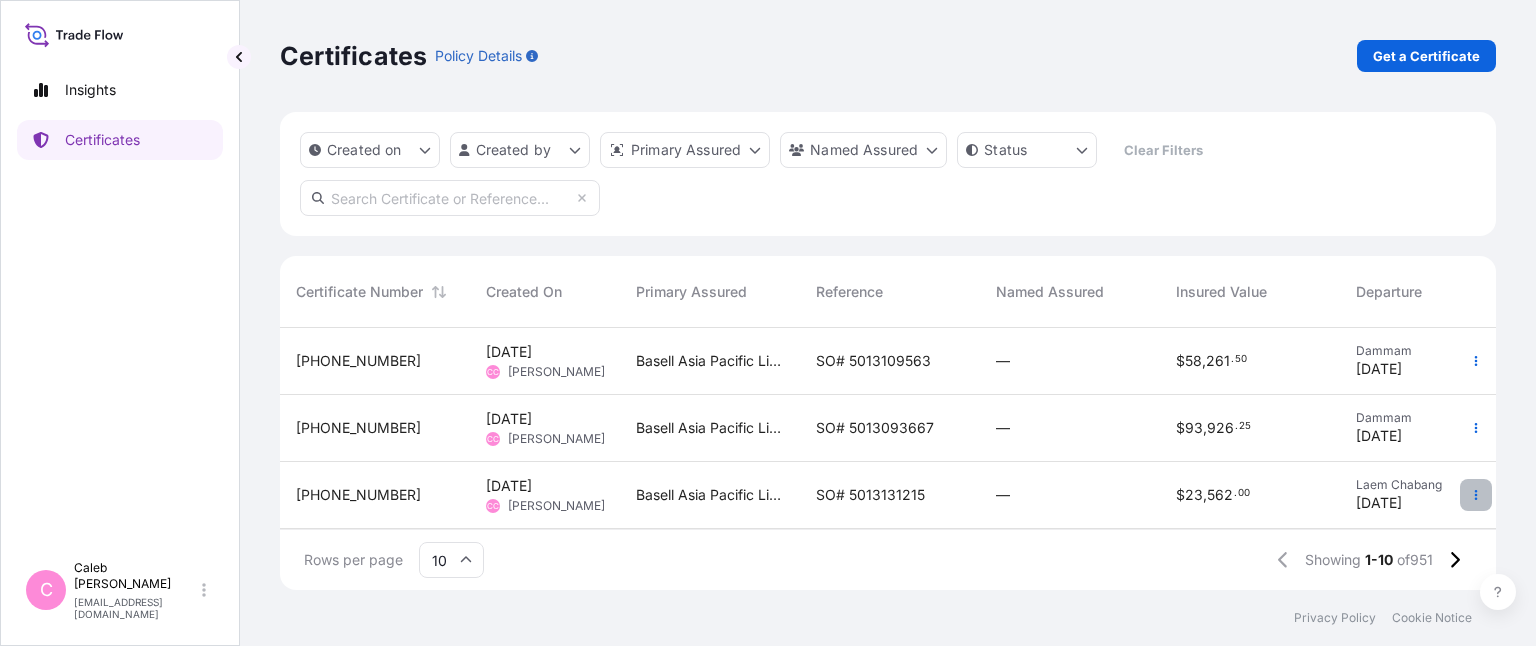 click 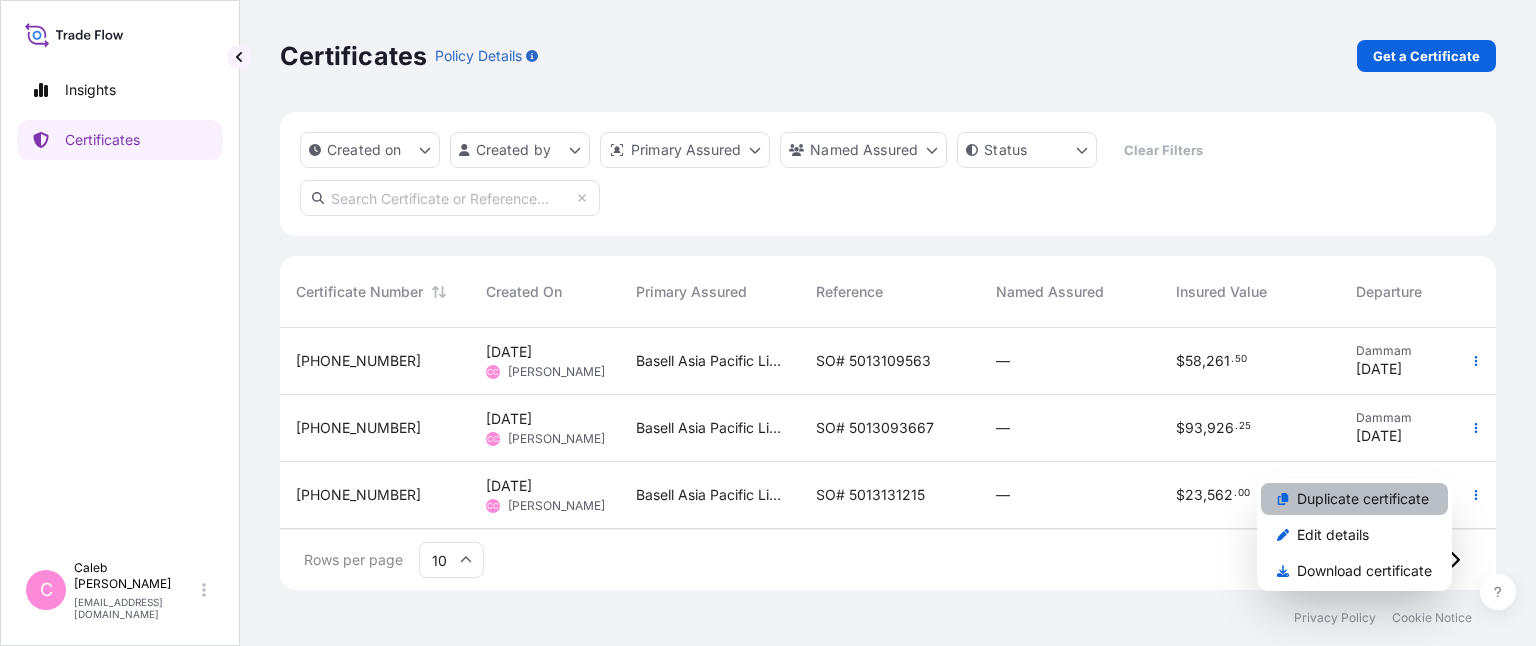 click on "Duplicate certificate" at bounding box center (1363, 499) 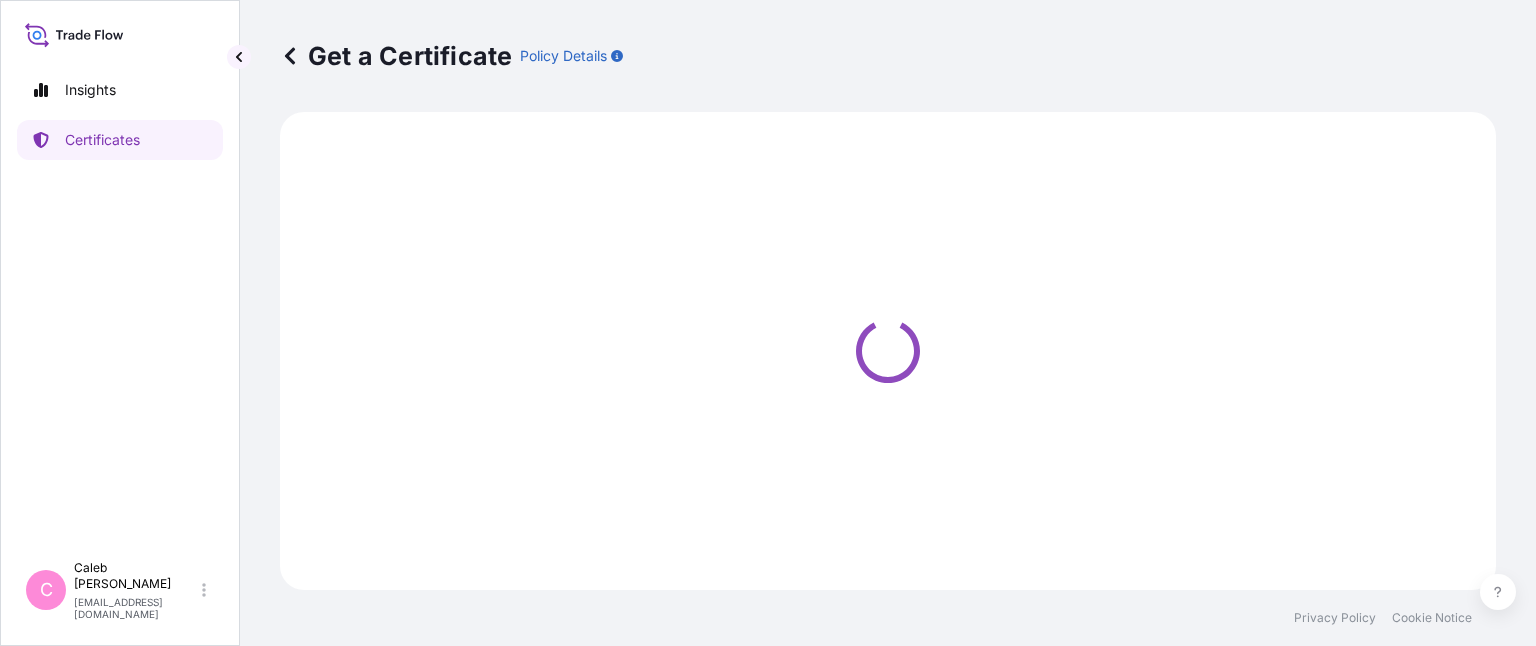 select on "Sea" 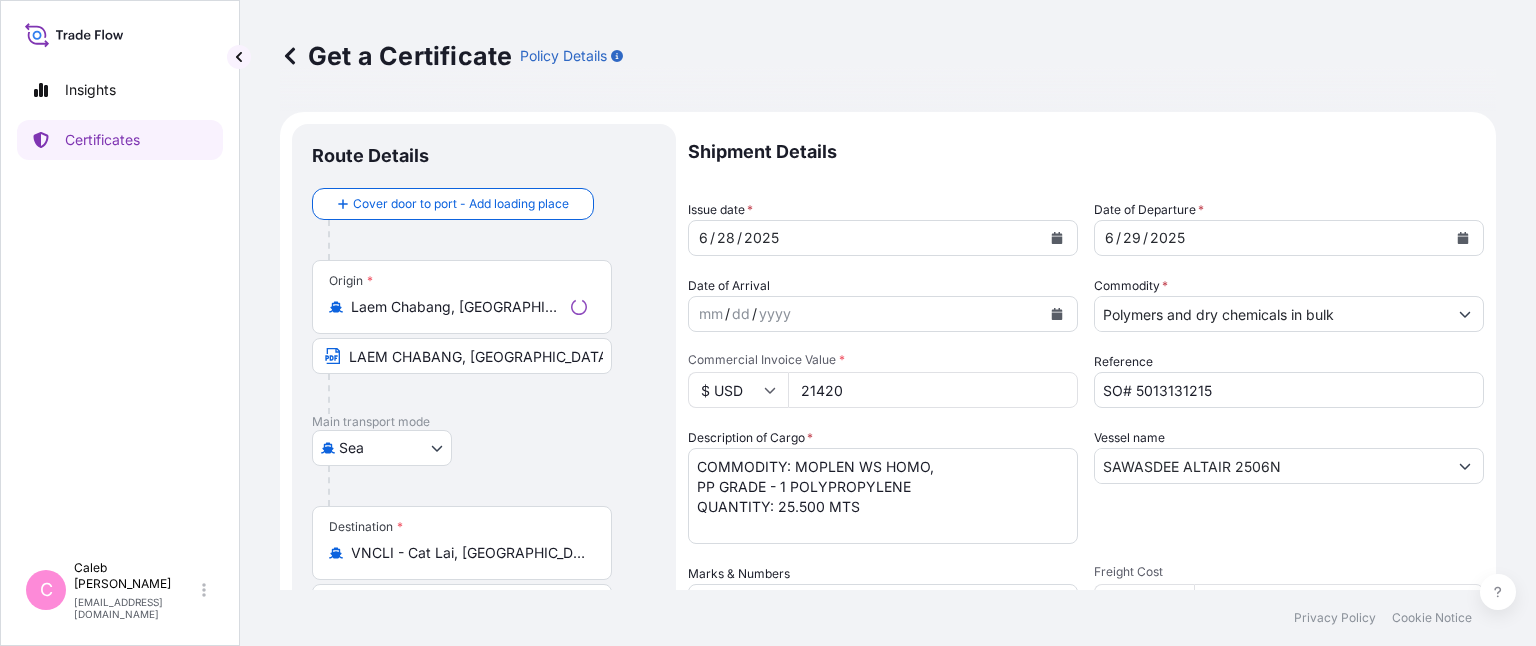 select on "32034" 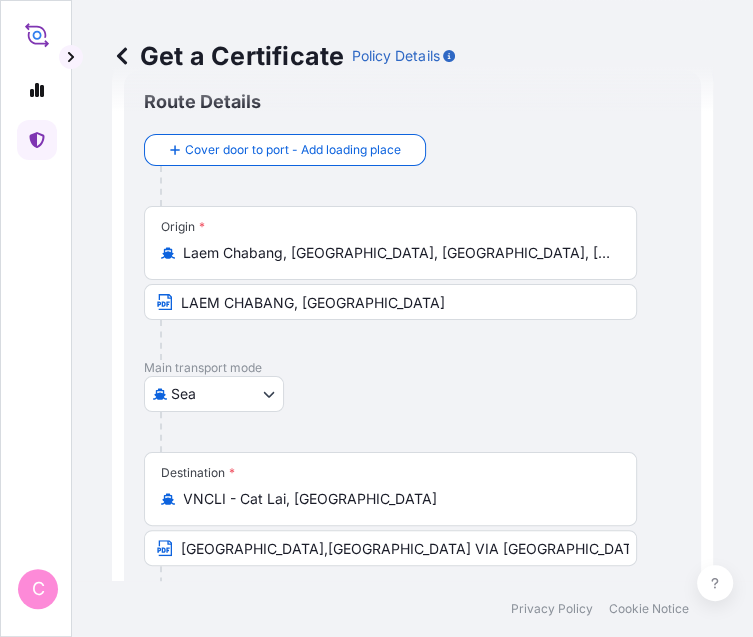 scroll, scrollTop: 100, scrollLeft: 0, axis: vertical 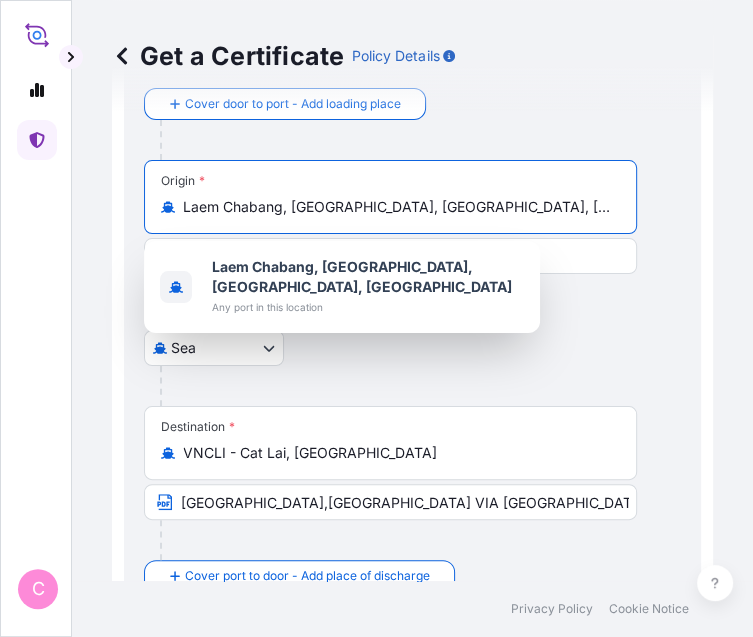 click on "Laem Chabang, [GEOGRAPHIC_DATA], [GEOGRAPHIC_DATA], [GEOGRAPHIC_DATA]" at bounding box center [397, 207] 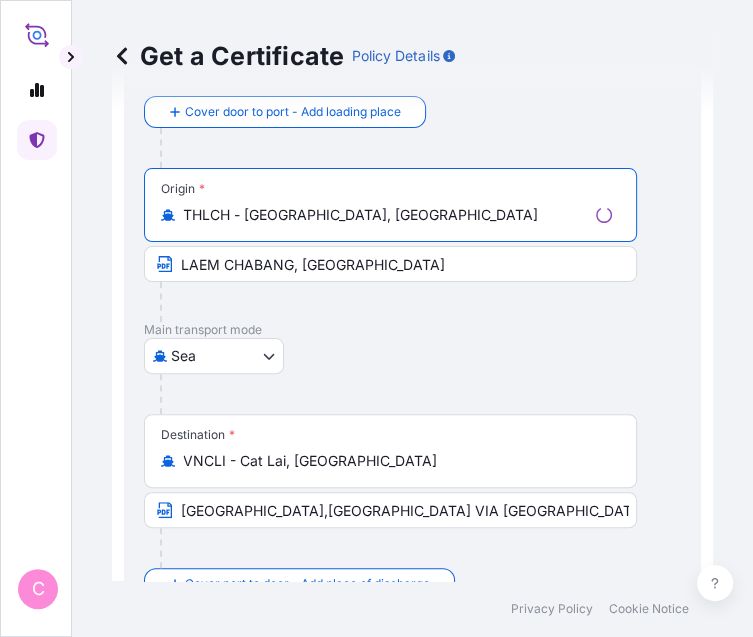 type on "THLCH - [GEOGRAPHIC_DATA], [GEOGRAPHIC_DATA]" 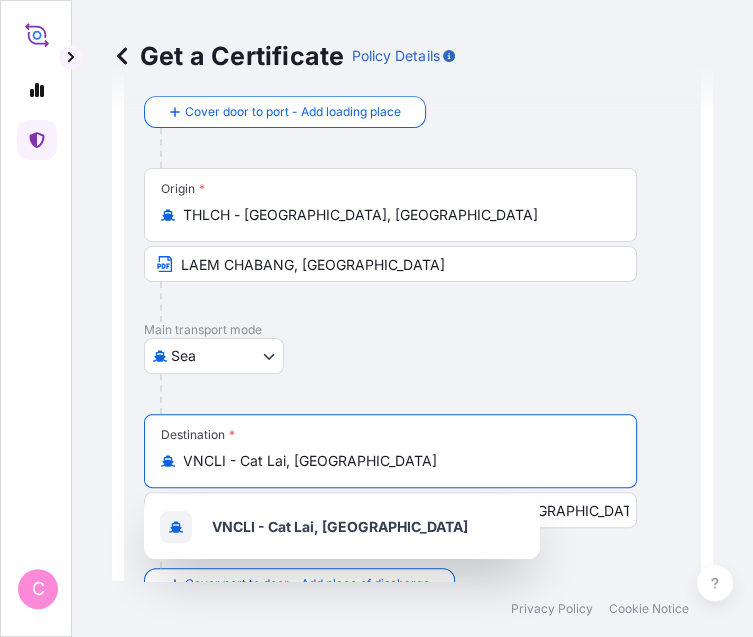 click on "VNCLI - Cat Lai, [GEOGRAPHIC_DATA]" at bounding box center [397, 461] 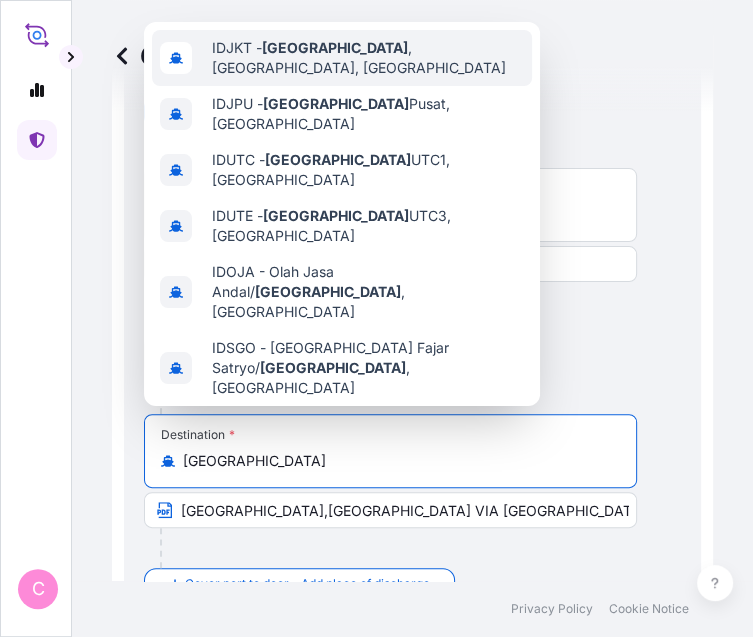 click on "IDJKT -  [GEOGRAPHIC_DATA] , [GEOGRAPHIC_DATA], [GEOGRAPHIC_DATA]" at bounding box center [368, 58] 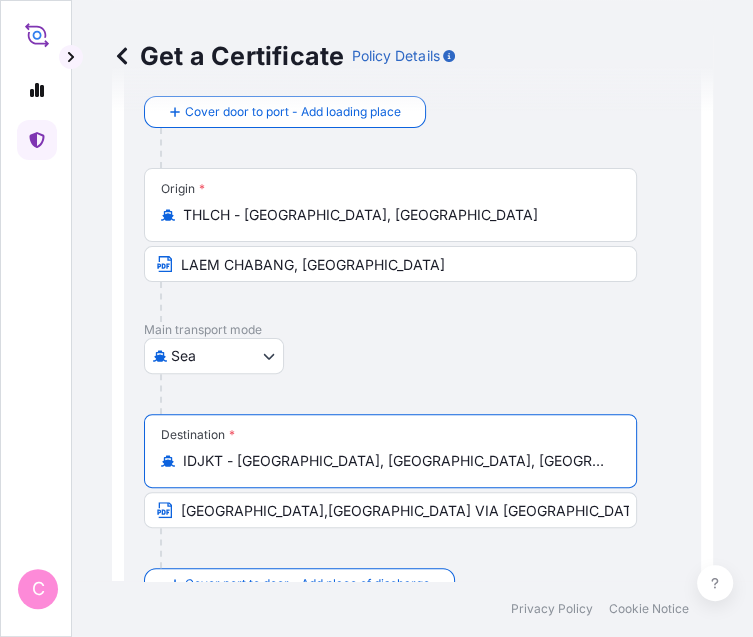 type on "IDJKT - [GEOGRAPHIC_DATA], [GEOGRAPHIC_DATA], [GEOGRAPHIC_DATA]" 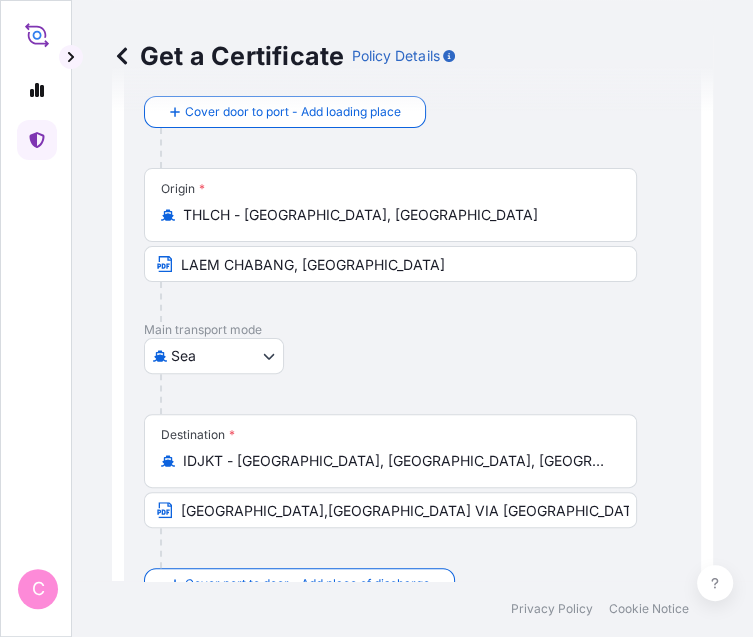 click on "[GEOGRAPHIC_DATA]" at bounding box center (412, 356) 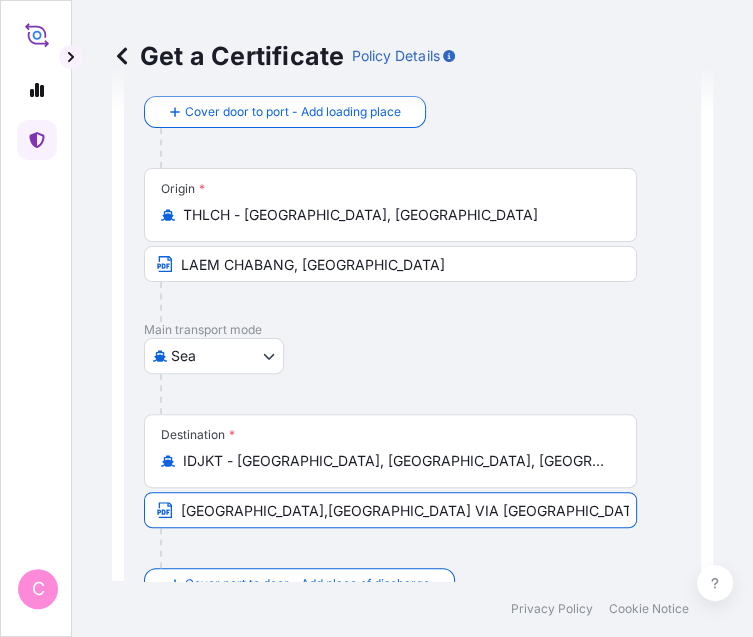 paste on "[GEOGRAPHIC_DATA] [GEOGRAPHIC_DATA]" 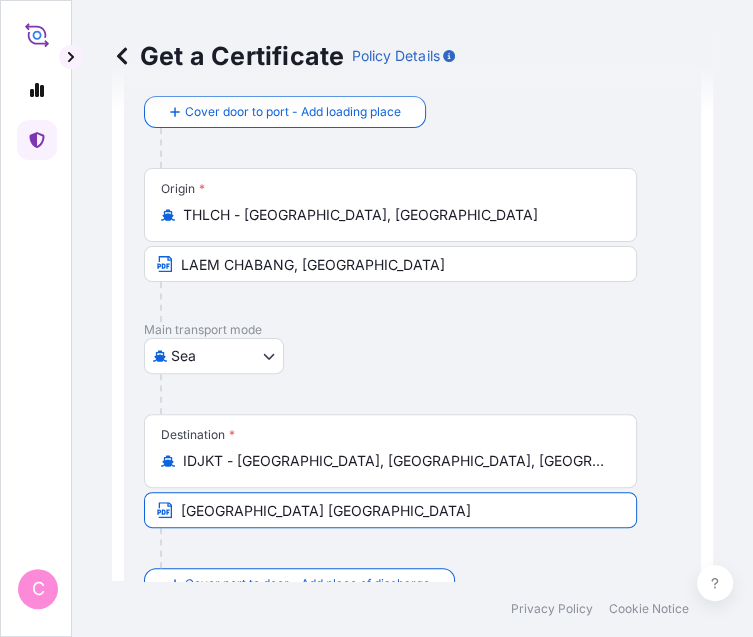 scroll, scrollTop: 0, scrollLeft: 6, axis: horizontal 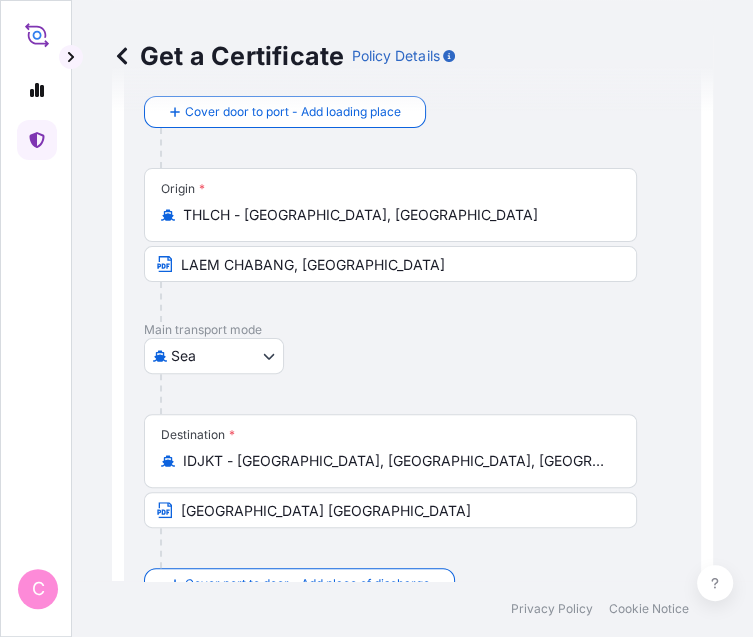 click 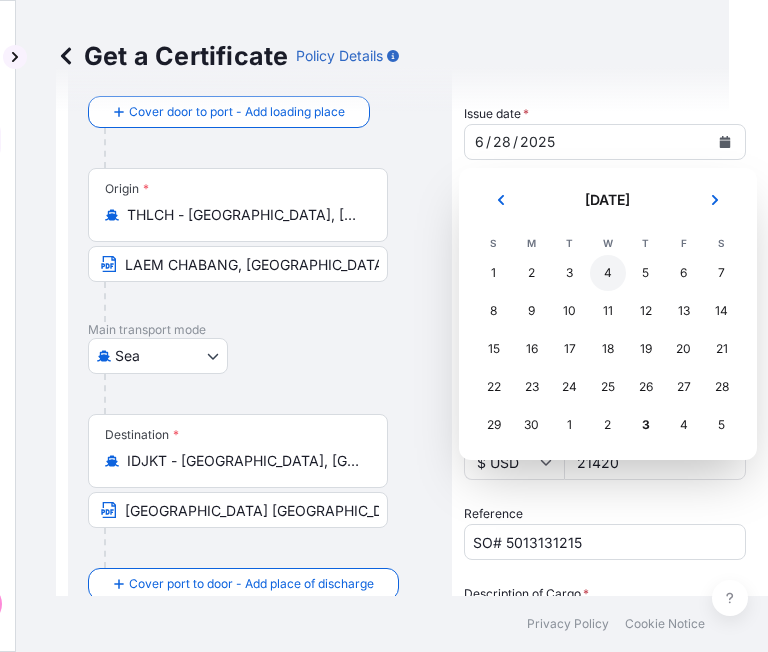 click on "4" at bounding box center [608, 273] 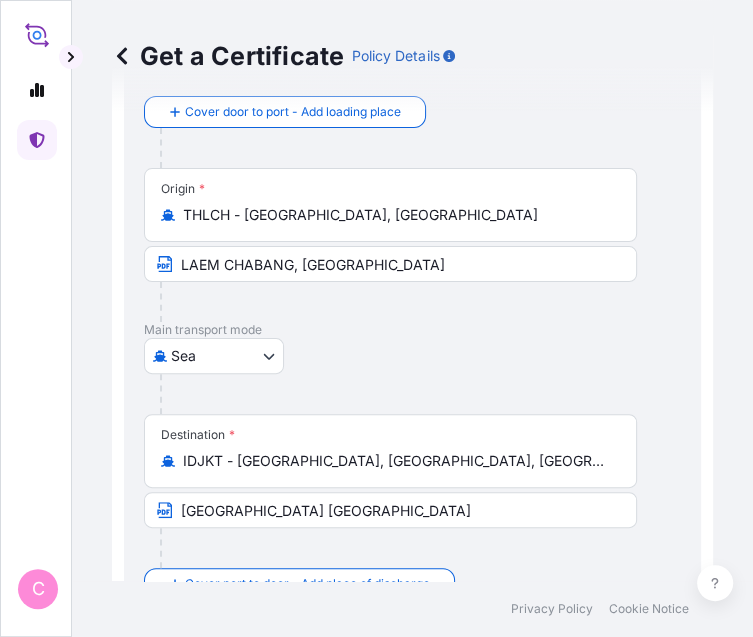 click 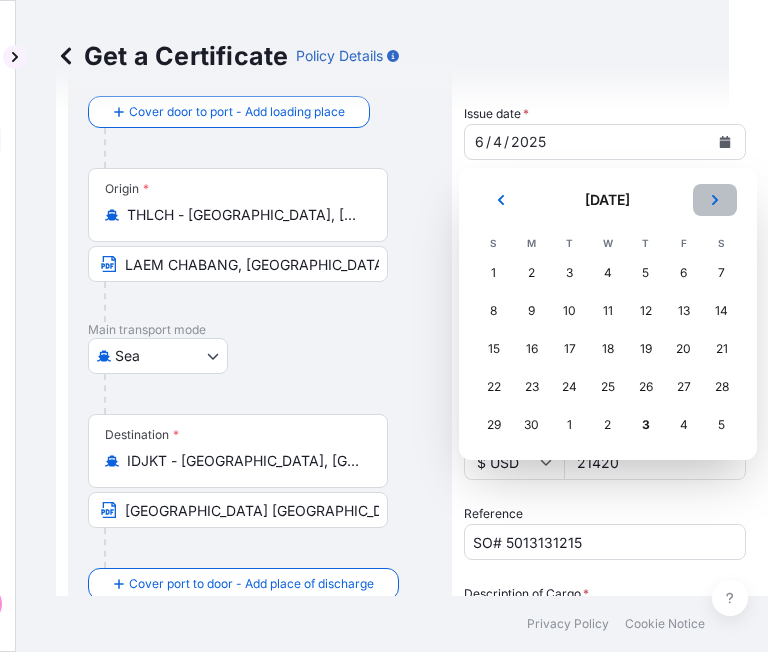 click at bounding box center [715, 200] 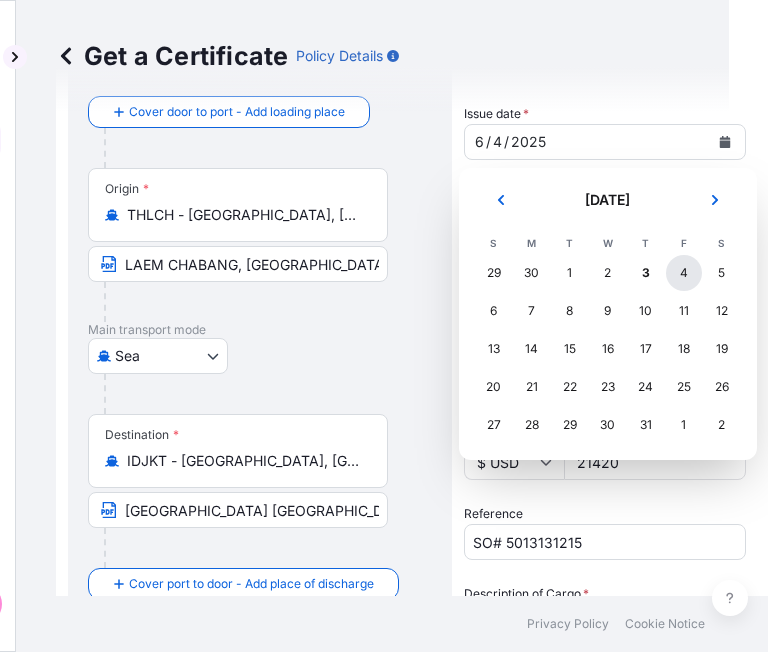 click on "4" at bounding box center (684, 273) 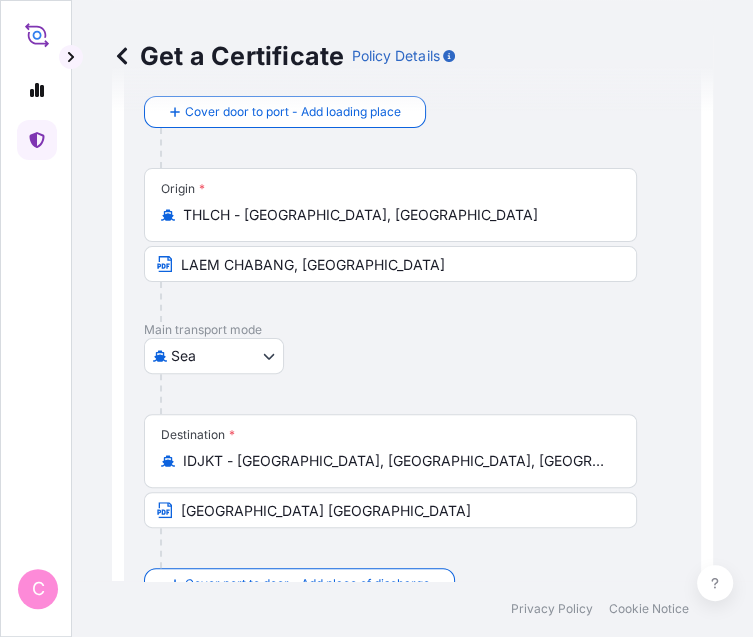 click 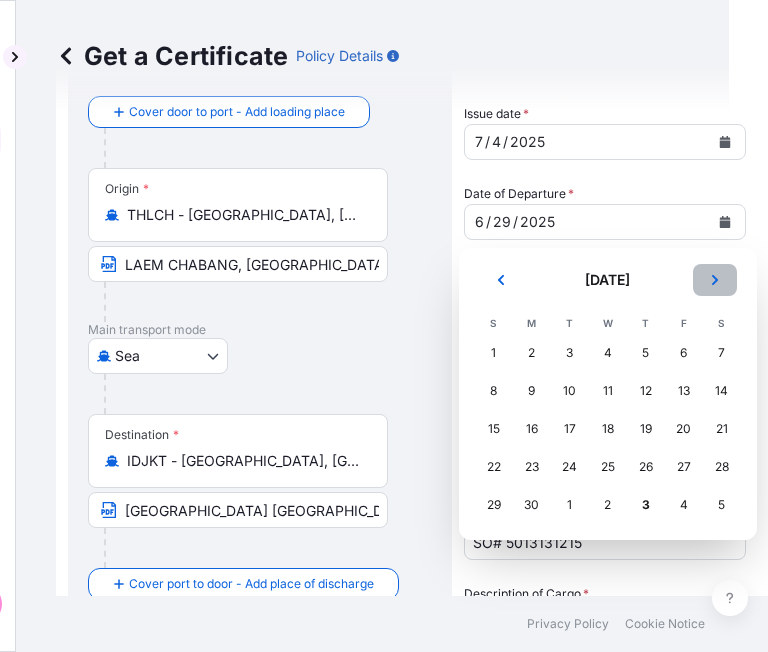 click 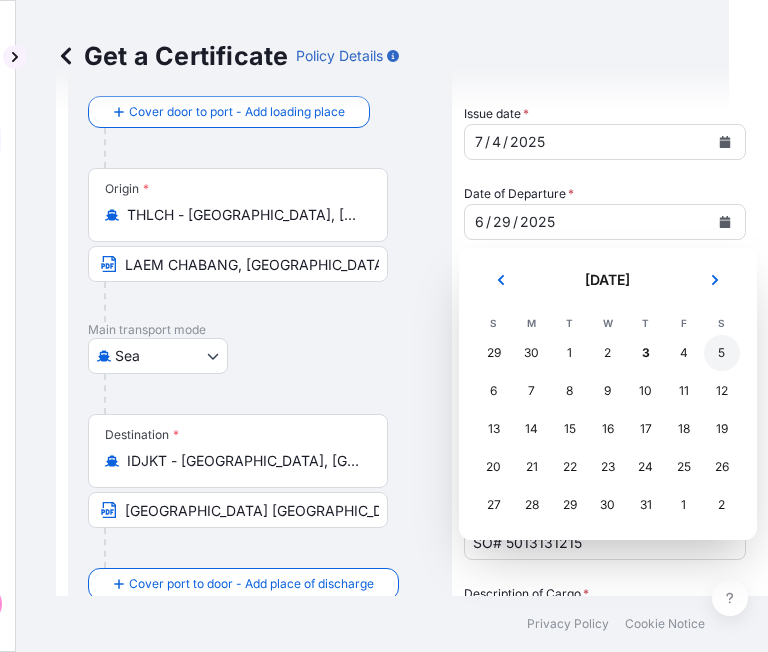 click on "5" at bounding box center (722, 353) 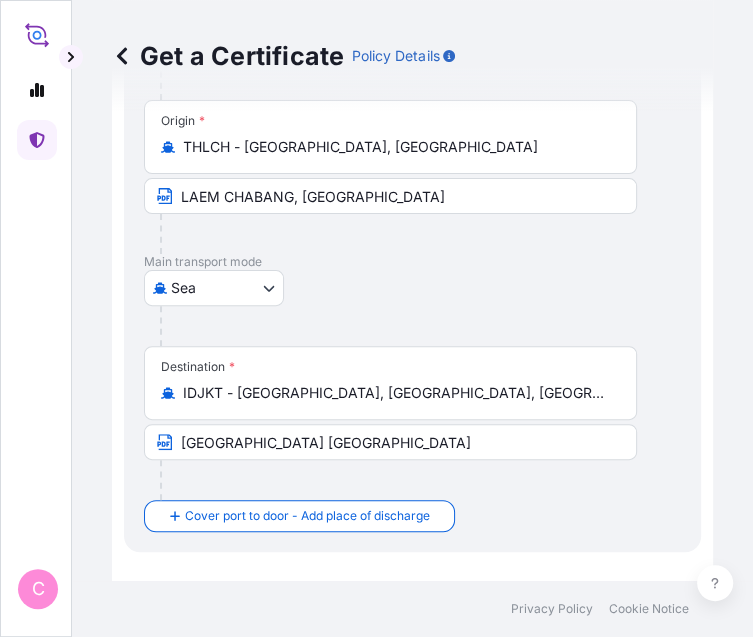 scroll, scrollTop: 170, scrollLeft: 0, axis: vertical 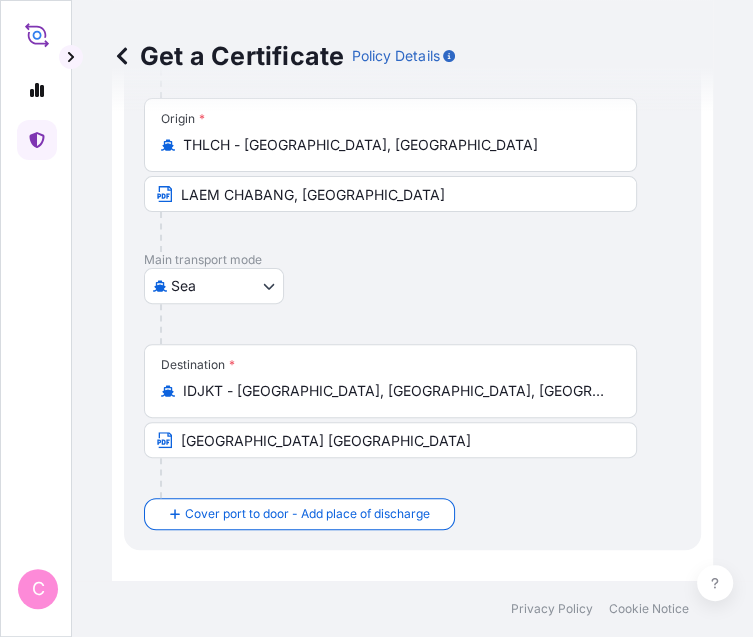 click on "21420" at bounding box center [462, 1000] 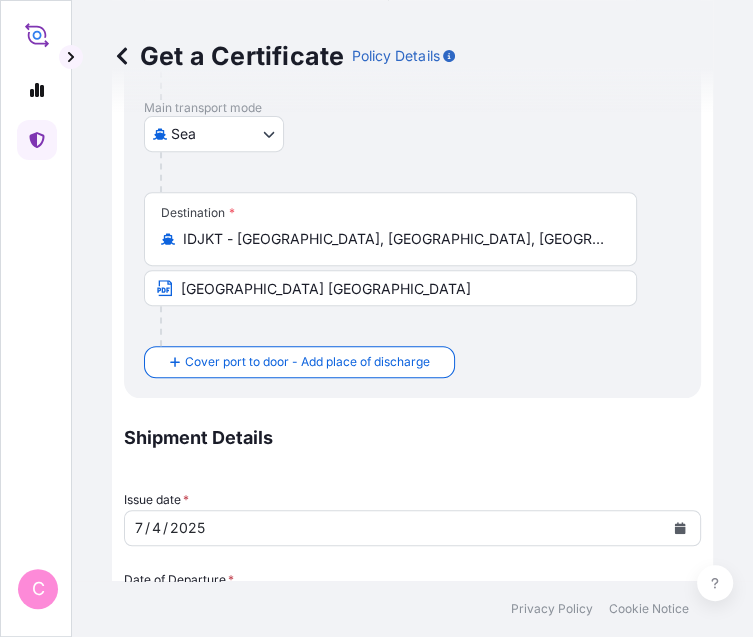 scroll, scrollTop: 370, scrollLeft: 0, axis: vertical 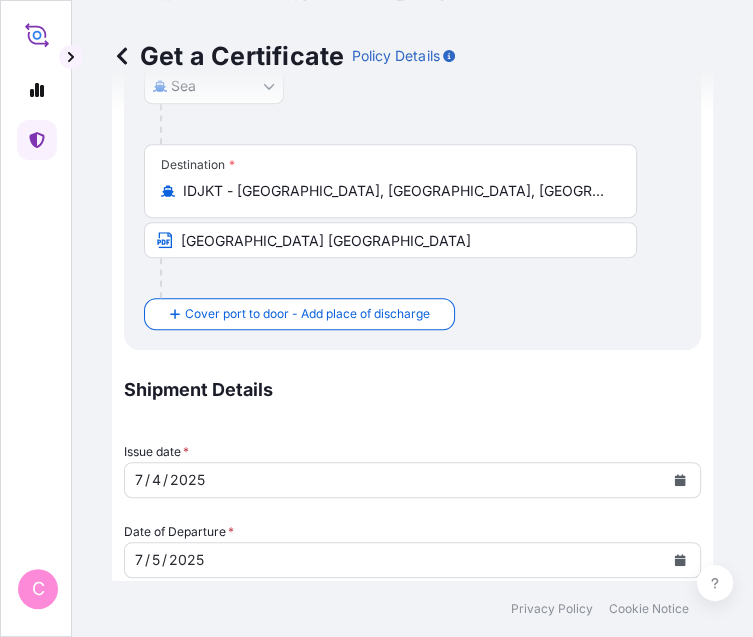 type on "SO# 5013141034" 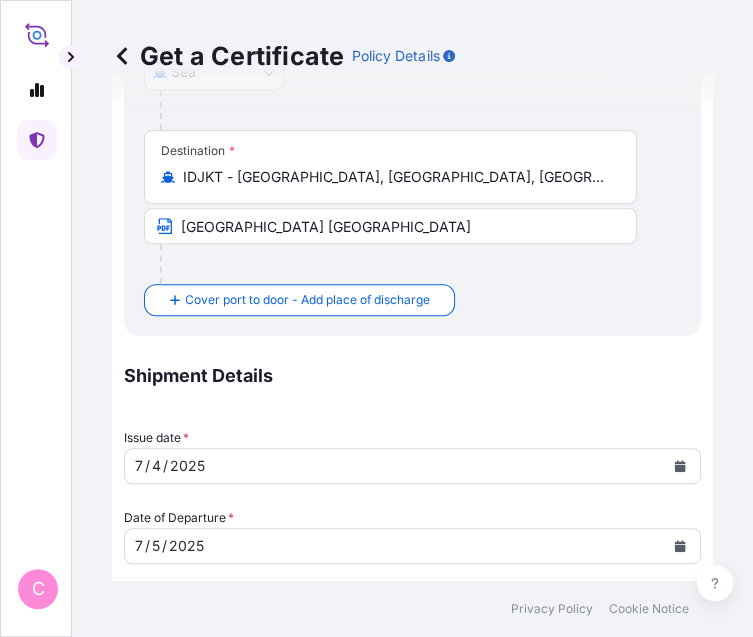 scroll, scrollTop: 386, scrollLeft: 0, axis: vertical 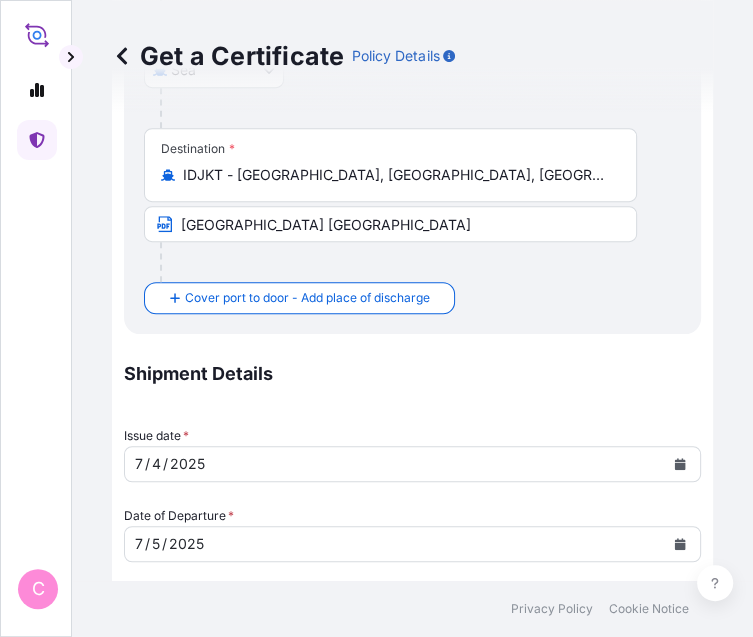 type on "POLYPROPYLENE MOPLEN
HP648U
QUANTITY: 312.000 MTS" 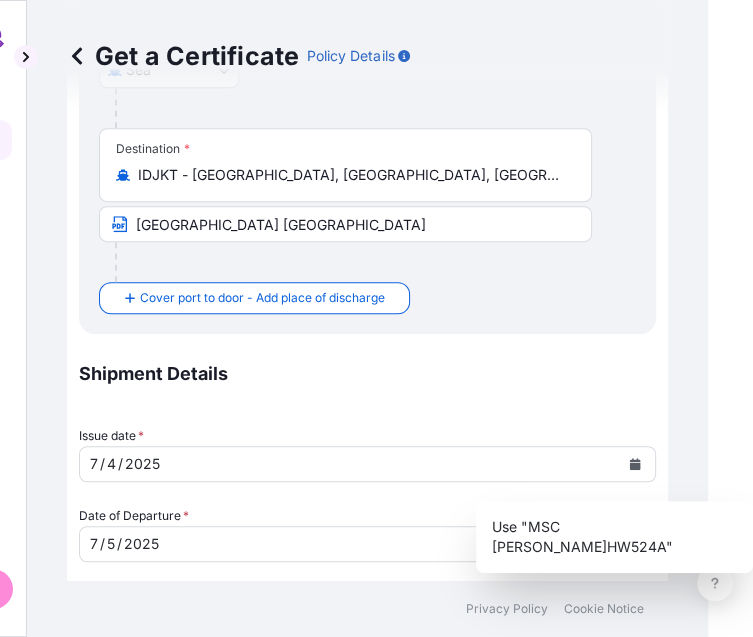 type on "MSC [PERSON_NAME]HW524A" 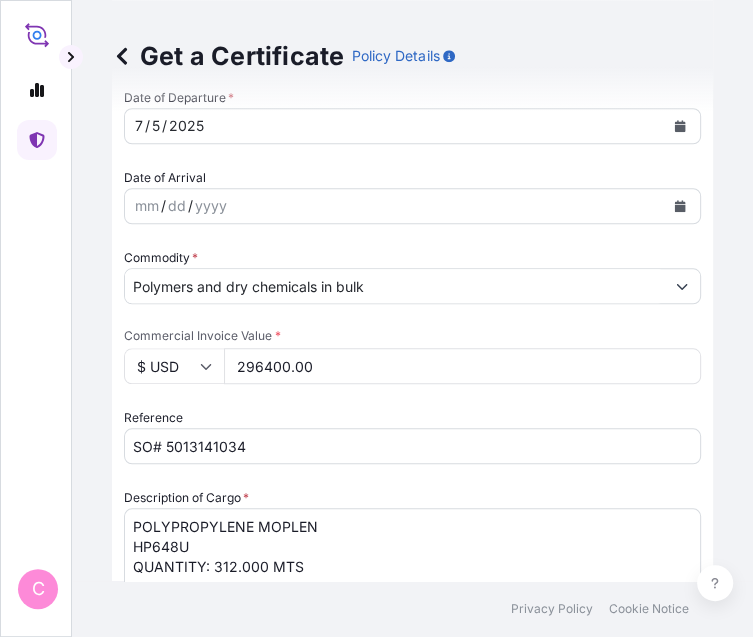 scroll, scrollTop: 804, scrollLeft: 0, axis: vertical 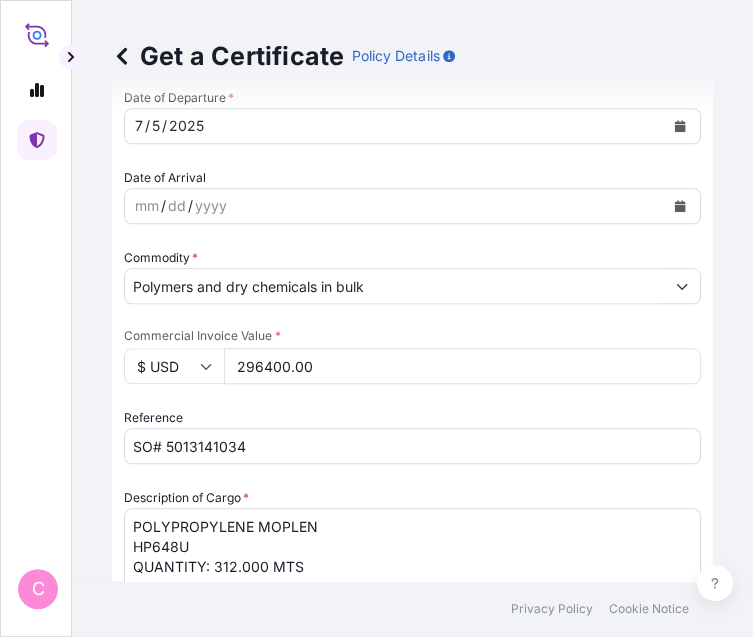 click on "LC NUMBER.: TF2516401044/CLN
IN ASSIGNABLE FORM, IN INVOICE CURRENCY(USD)
COVERING ALL RISKS, CLAIM PAYABLE IN HOCHIMINH CITY [GEOGRAPHIC_DATA] :
TOTAL NUMBER OF ORIGINALS ISSUED. : 02 (01 ORIGINAL + 01 DUPLICATE)" at bounding box center (412, 1149) 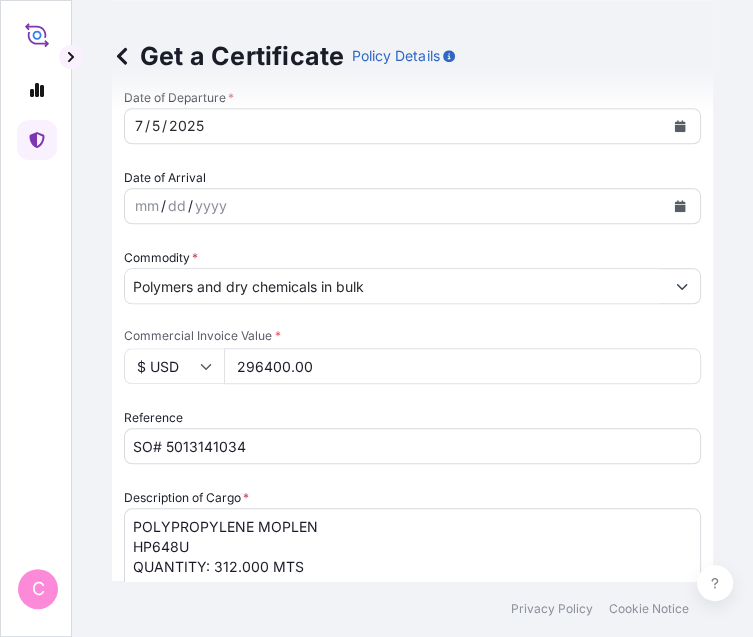 paste on "2508024I042829" 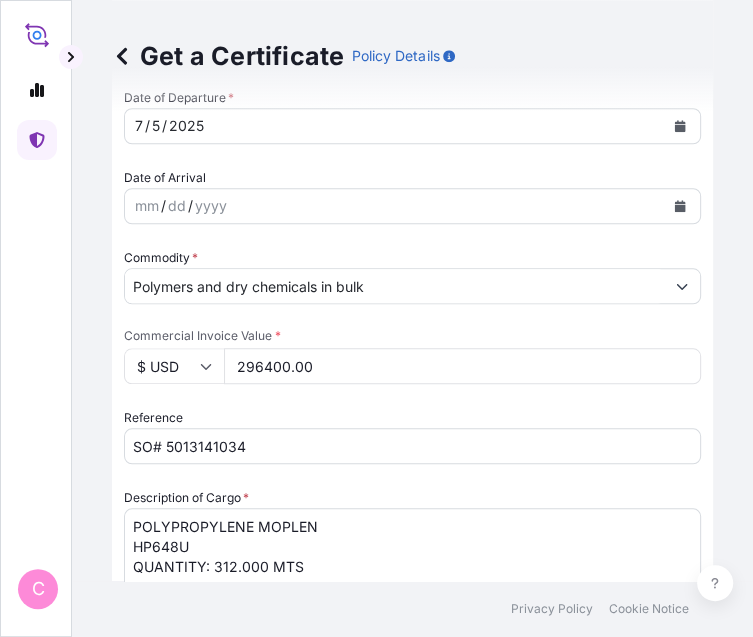 scroll, scrollTop: 161, scrollLeft: 0, axis: vertical 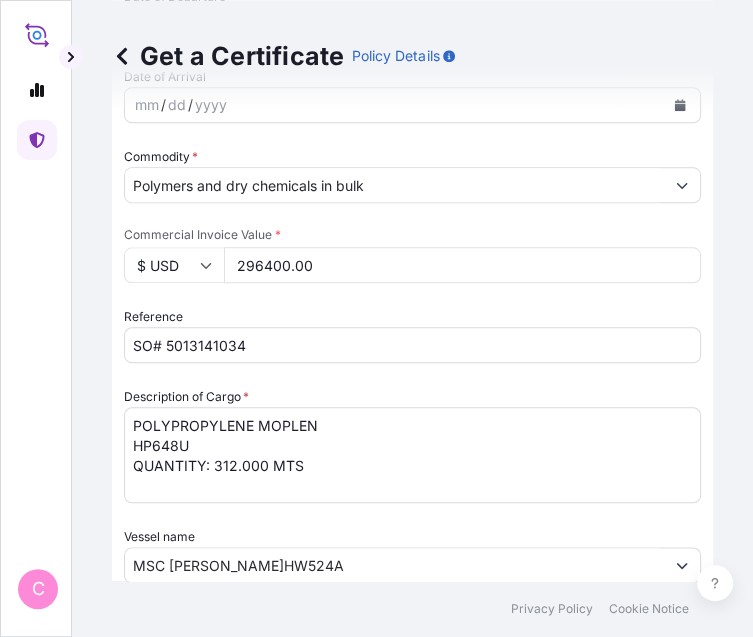 drag, startPoint x: 468, startPoint y: 545, endPoint x: 556, endPoint y: 418, distance: 154.5089 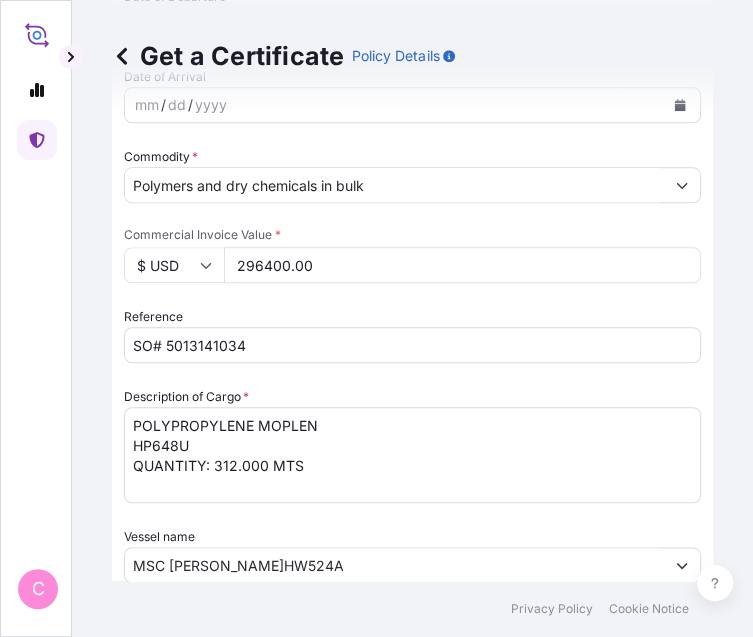 click on "LC NUMBER.: TF2516401044/CLN
IN ASSIGNABLE FORM, IN INVOICE CURRENCY(USD)
COVERING ALL RISKS, CLAIM PAYABLE IN HOCHIMINH CITY [GEOGRAPHIC_DATA] :
TOTAL NUMBER OF ORIGINALS ISSUED. : 02 (01 ORIGINAL + 01 DUPLICATE)" at bounding box center [412, 1048] 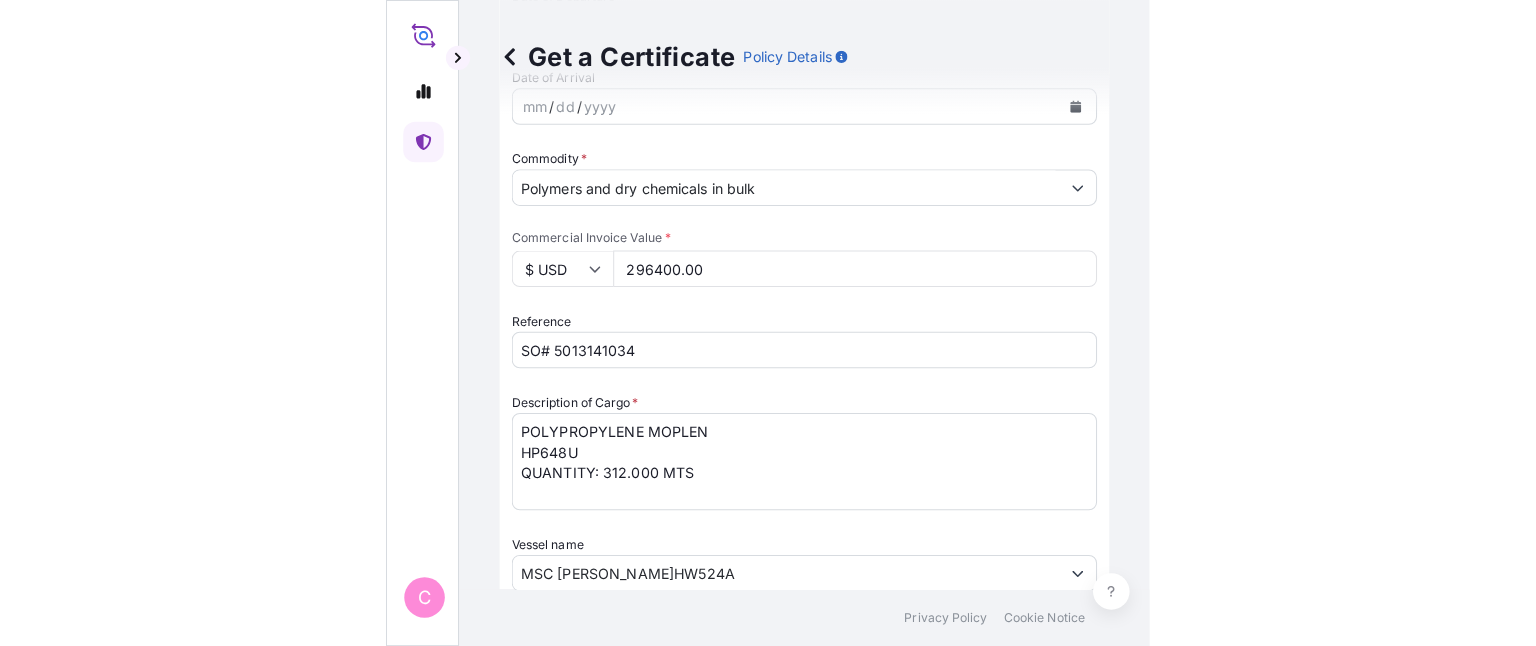 scroll, scrollTop: 0, scrollLeft: 0, axis: both 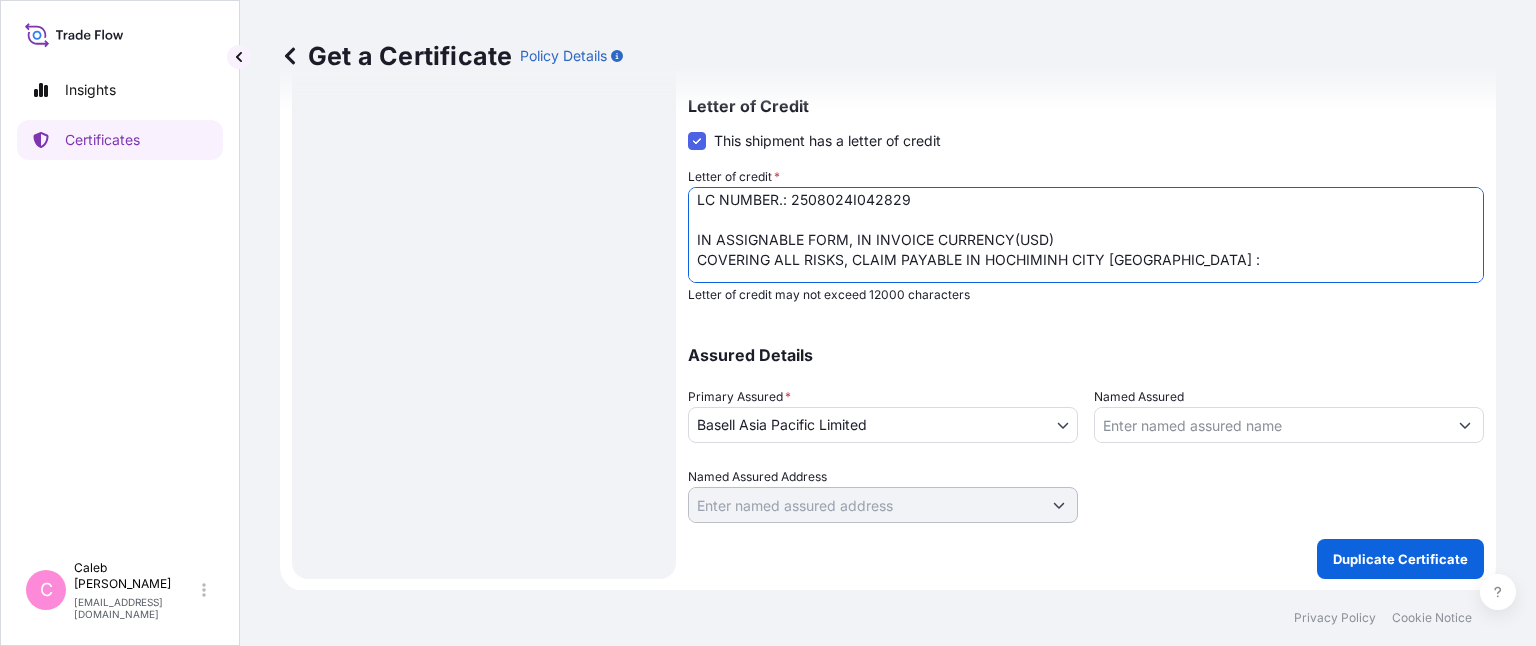 paste on "ENDORSED TO THE ORDER OF PT BANK CIMB NIAGA TBK.," 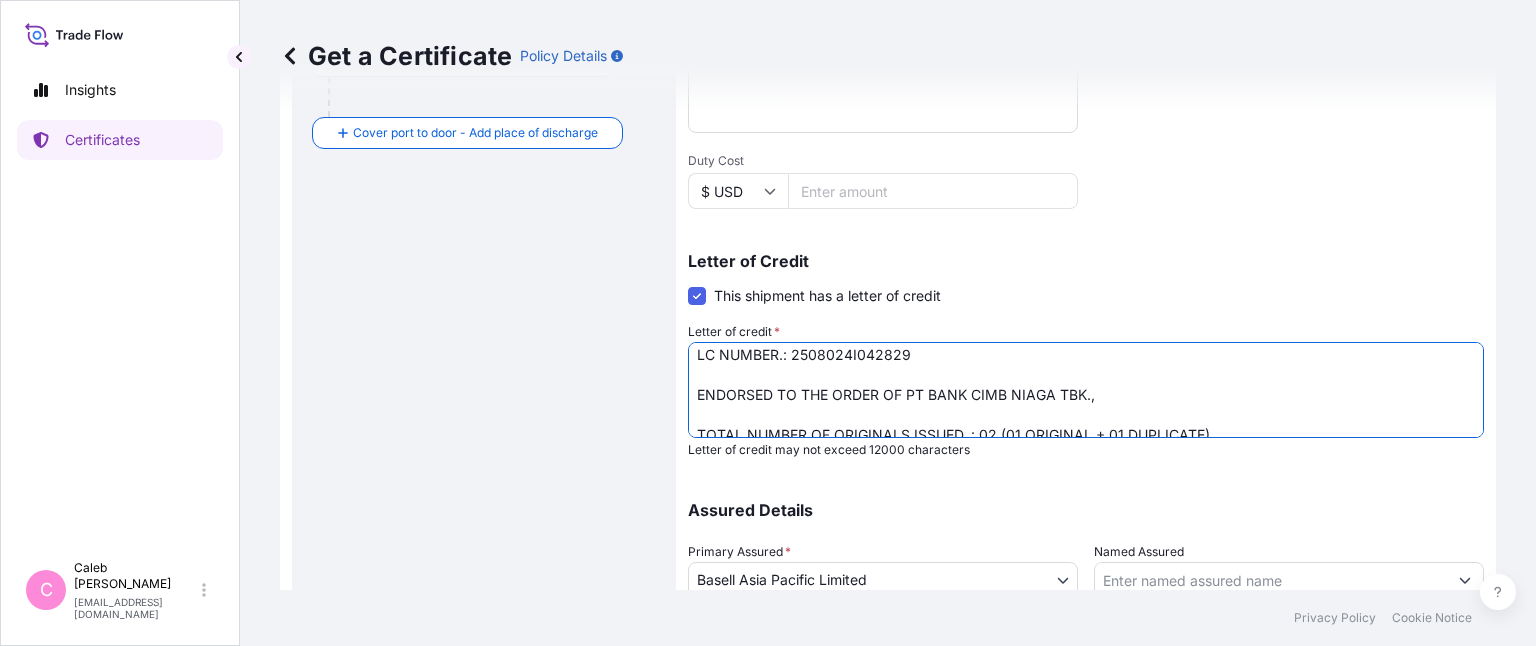 scroll, scrollTop: 632, scrollLeft: 0, axis: vertical 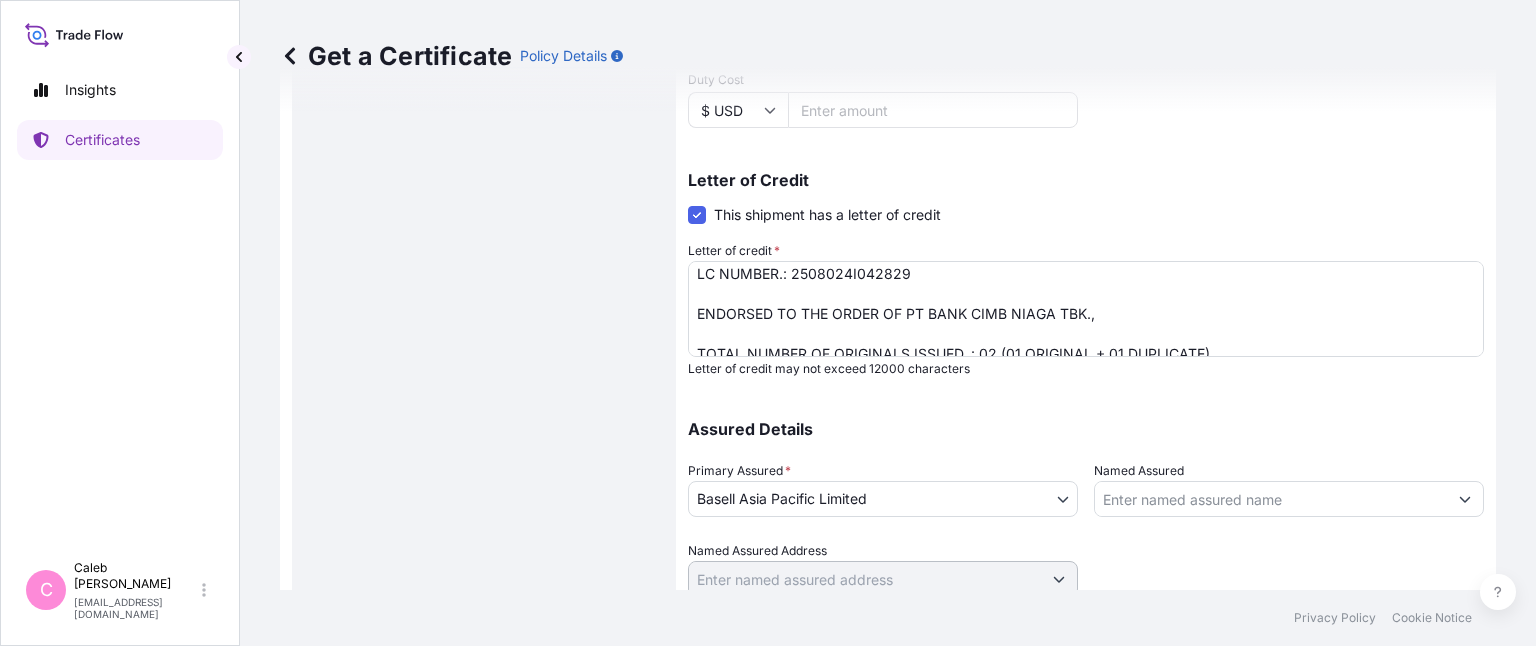 click on "LC NUMBER.: TF2516401044/CLN
IN ASSIGNABLE FORM, IN INVOICE CURRENCY(USD)
COVERING ALL RISKS, CLAIM PAYABLE IN HOCHIMINH CITY [GEOGRAPHIC_DATA] :
TOTAL NUMBER OF ORIGINALS ISSUED. : 02 (01 ORIGINAL + 01 DUPLICATE)" at bounding box center (1086, 309) 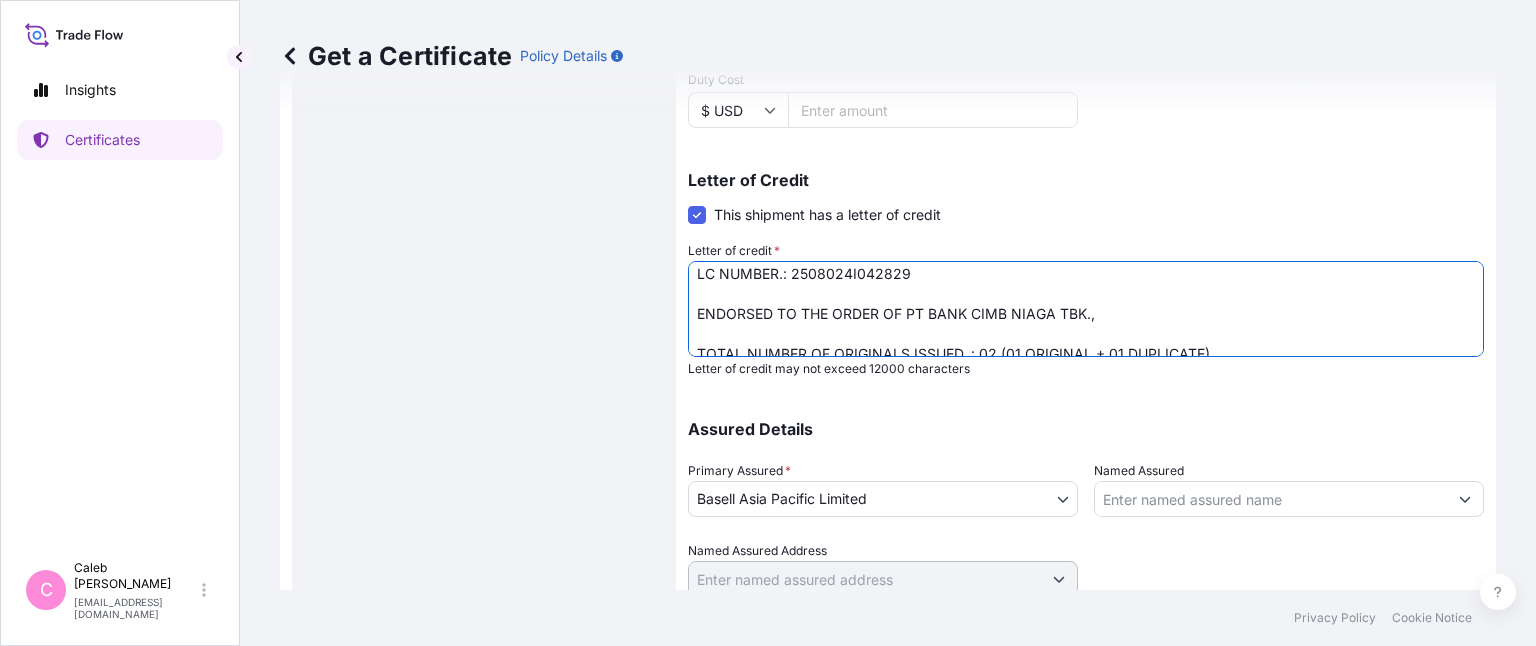 click on "LC NUMBER.: TF2516401044/CLN
IN ASSIGNABLE FORM, IN INVOICE CURRENCY(USD)
COVERING ALL RISKS, CLAIM PAYABLE IN HOCHIMINH CITY [GEOGRAPHIC_DATA] :
TOTAL NUMBER OF ORIGINALS ISSUED. : 02 (01 ORIGINAL + 01 DUPLICATE)" at bounding box center (1086, 309) 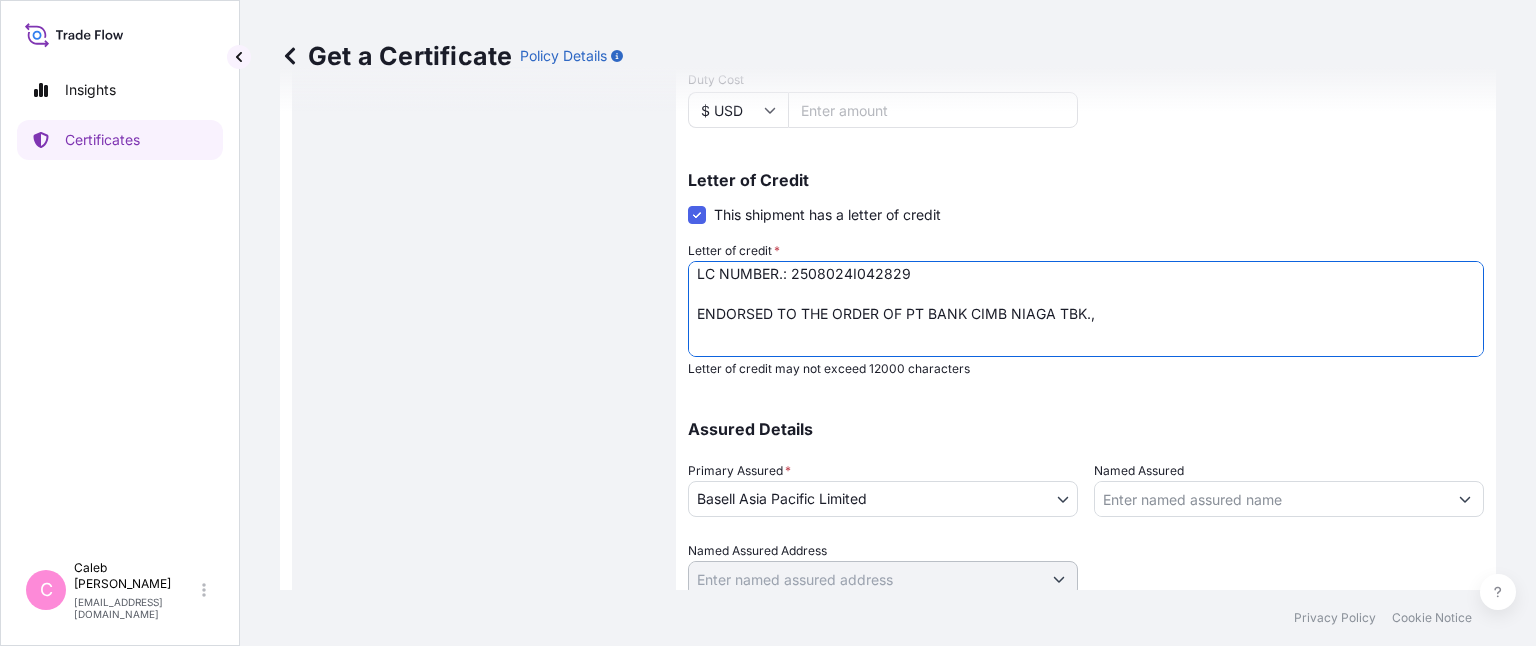 paste on "INCLUDE
INSTITUTE CARGOCLAUSES A, INSTITUTE WAR CLAUSES, INSTITUTE
STRIKES, RIOTS AND CIVIL COMMOTIONS CLAUSES, CLAIMS (IF ANY)
ARE PAYABLE TO PT BANK CIMB NIAGA TBK IN [GEOGRAPHIC_DATA], IN THE
CURRENCY OF THE CREDIT." 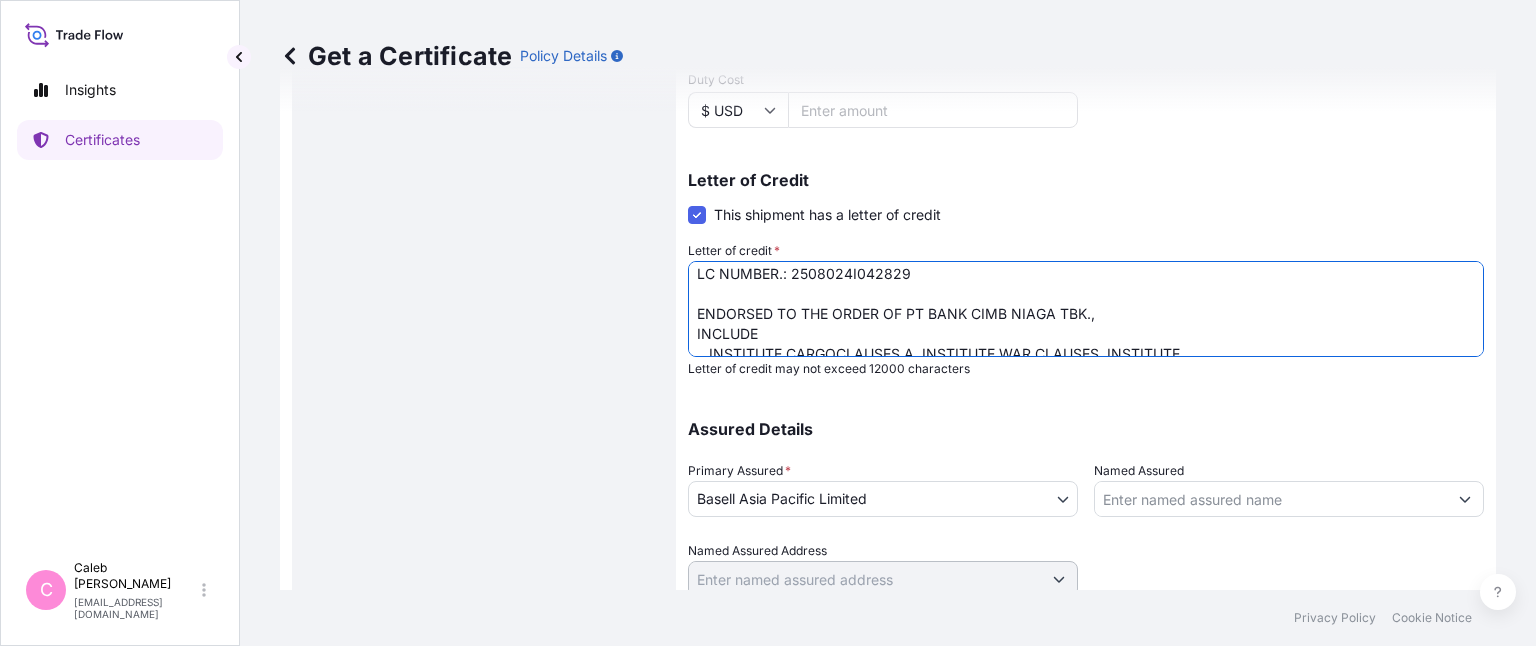 scroll, scrollTop: 72, scrollLeft: 0, axis: vertical 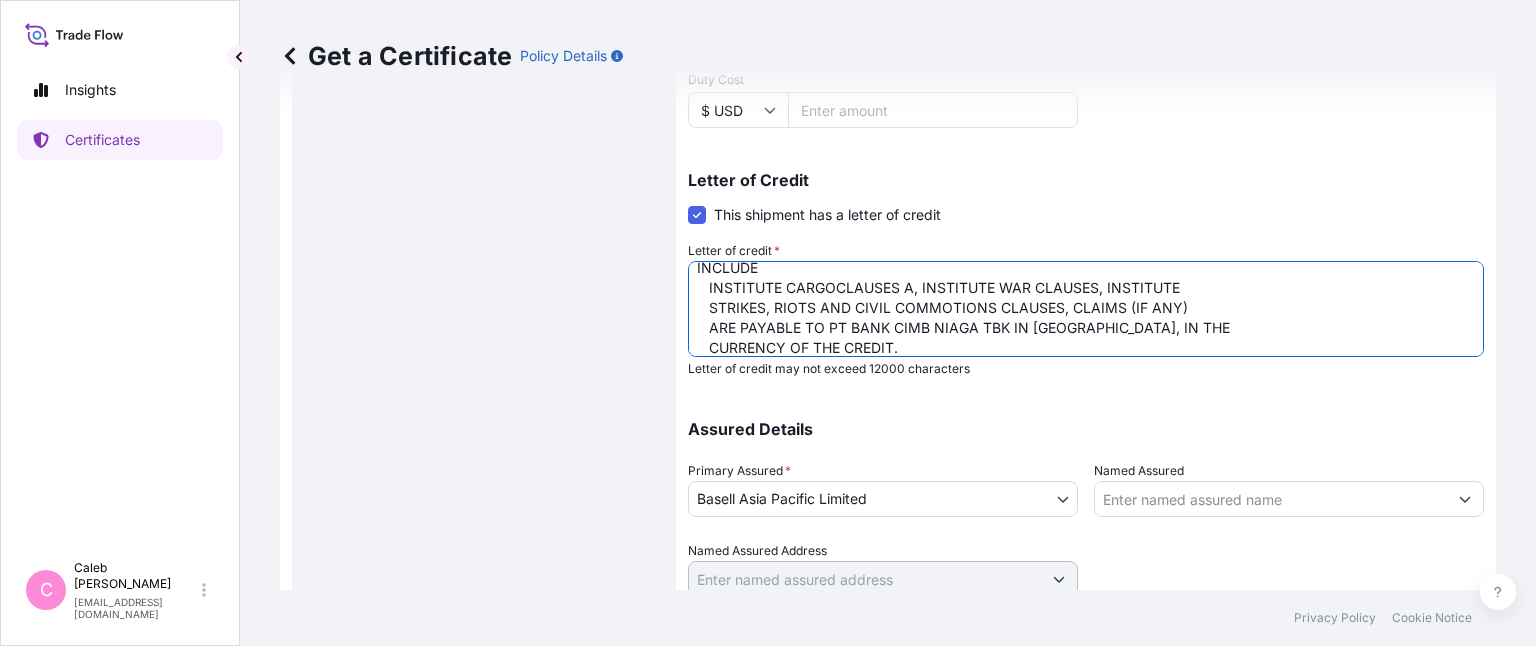 click on "LC NUMBER.: TF2516401044/CLN
IN ASSIGNABLE FORM, IN INVOICE CURRENCY(USD)
COVERING ALL RISKS, CLAIM PAYABLE IN HOCHIMINH CITY [GEOGRAPHIC_DATA] :
TOTAL NUMBER OF ORIGINALS ISSUED. : 02 (01 ORIGINAL + 01 DUPLICATE)" at bounding box center (1086, 309) 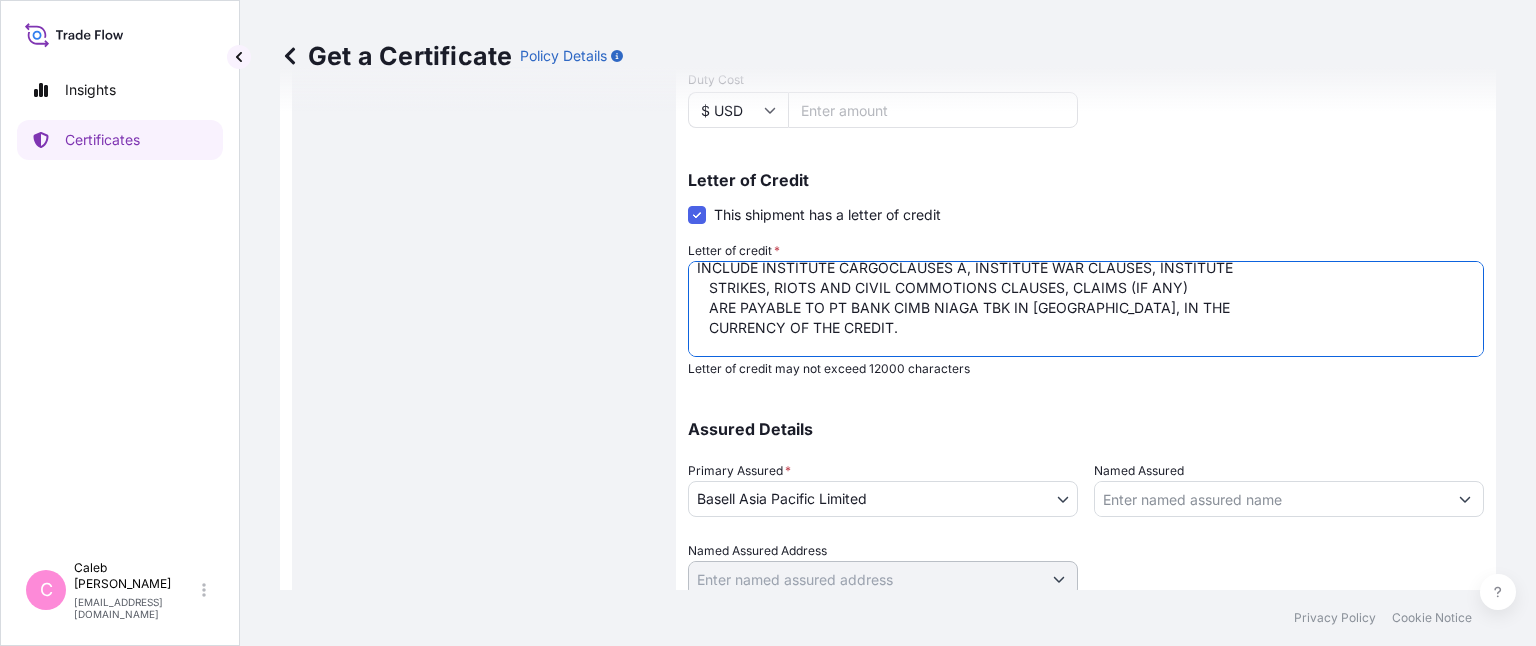 scroll, scrollTop: 52, scrollLeft: 0, axis: vertical 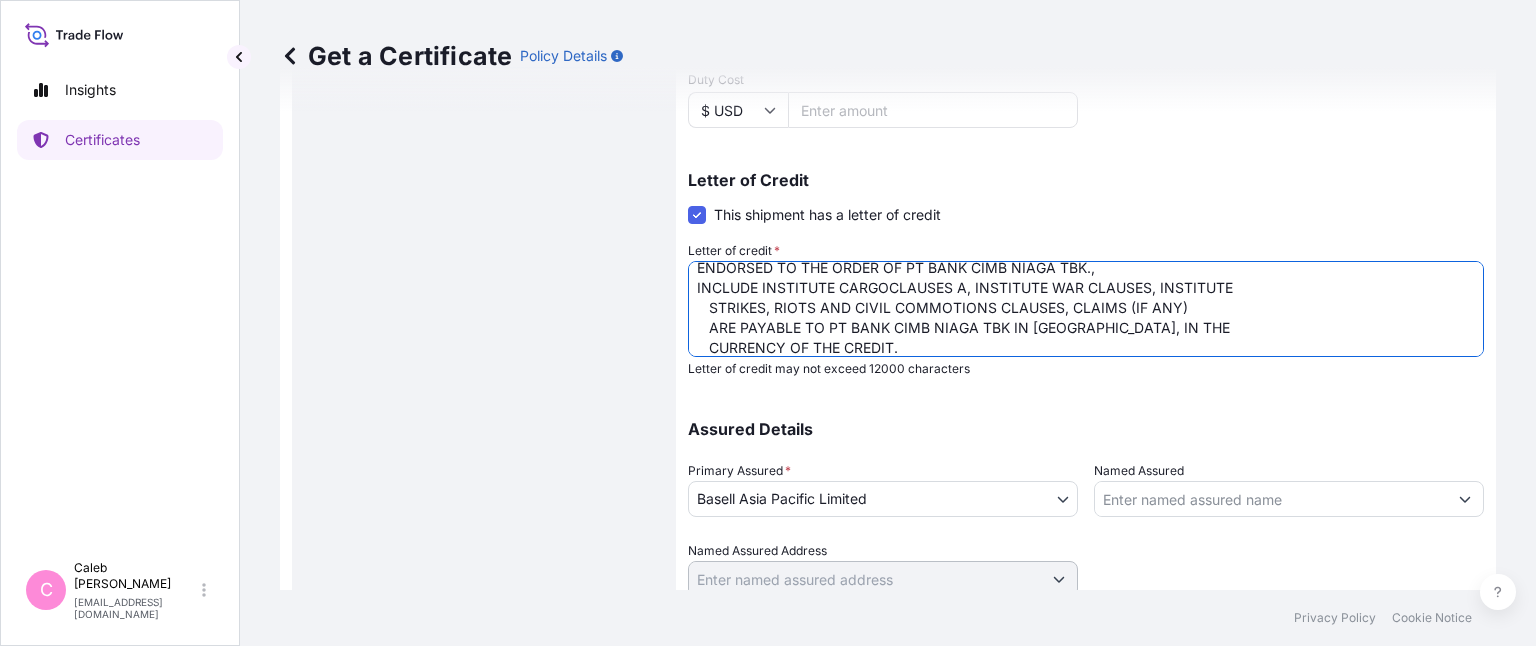 click on "LC NUMBER.: TF2516401044/CLN
IN ASSIGNABLE FORM, IN INVOICE CURRENCY(USD)
COVERING ALL RISKS, CLAIM PAYABLE IN HOCHIMINH CITY [GEOGRAPHIC_DATA] :
TOTAL NUMBER OF ORIGINALS ISSUED. : 02 (01 ORIGINAL + 01 DUPLICATE)" at bounding box center (1086, 309) 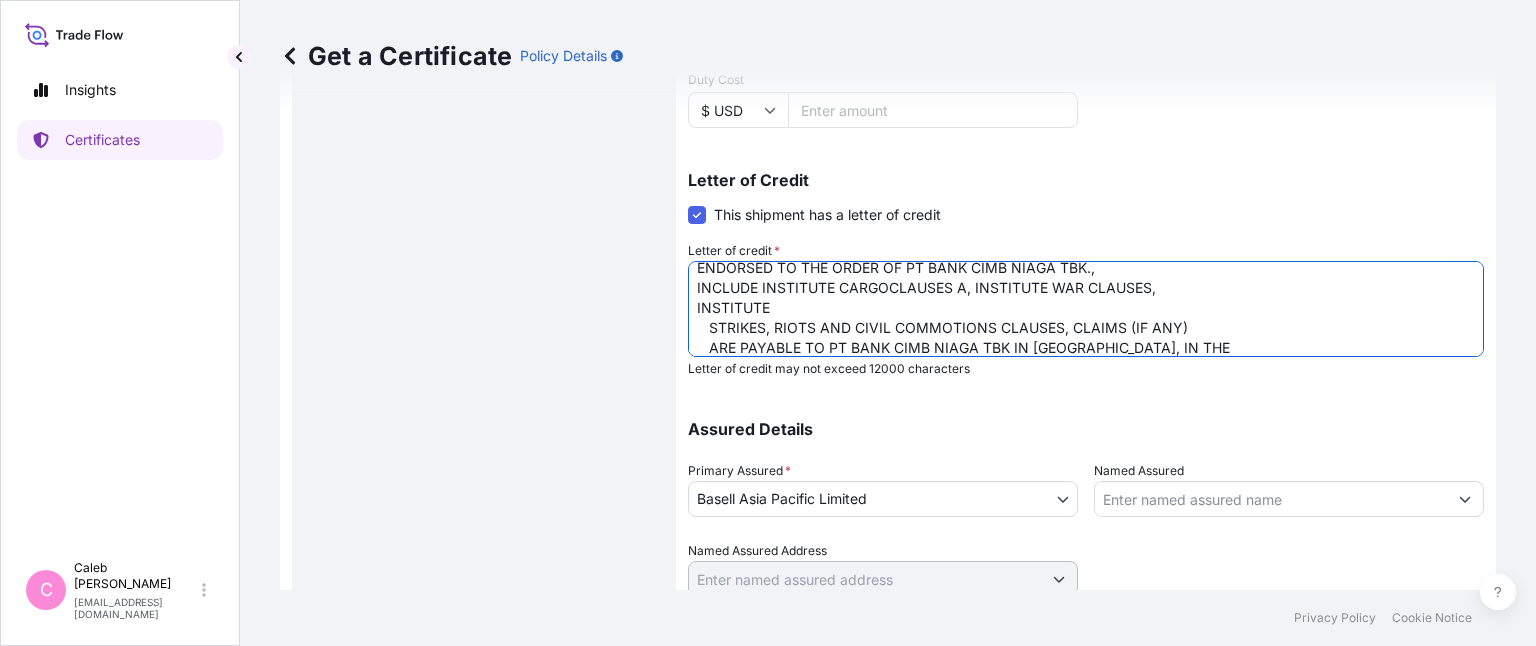scroll, scrollTop: 72, scrollLeft: 0, axis: vertical 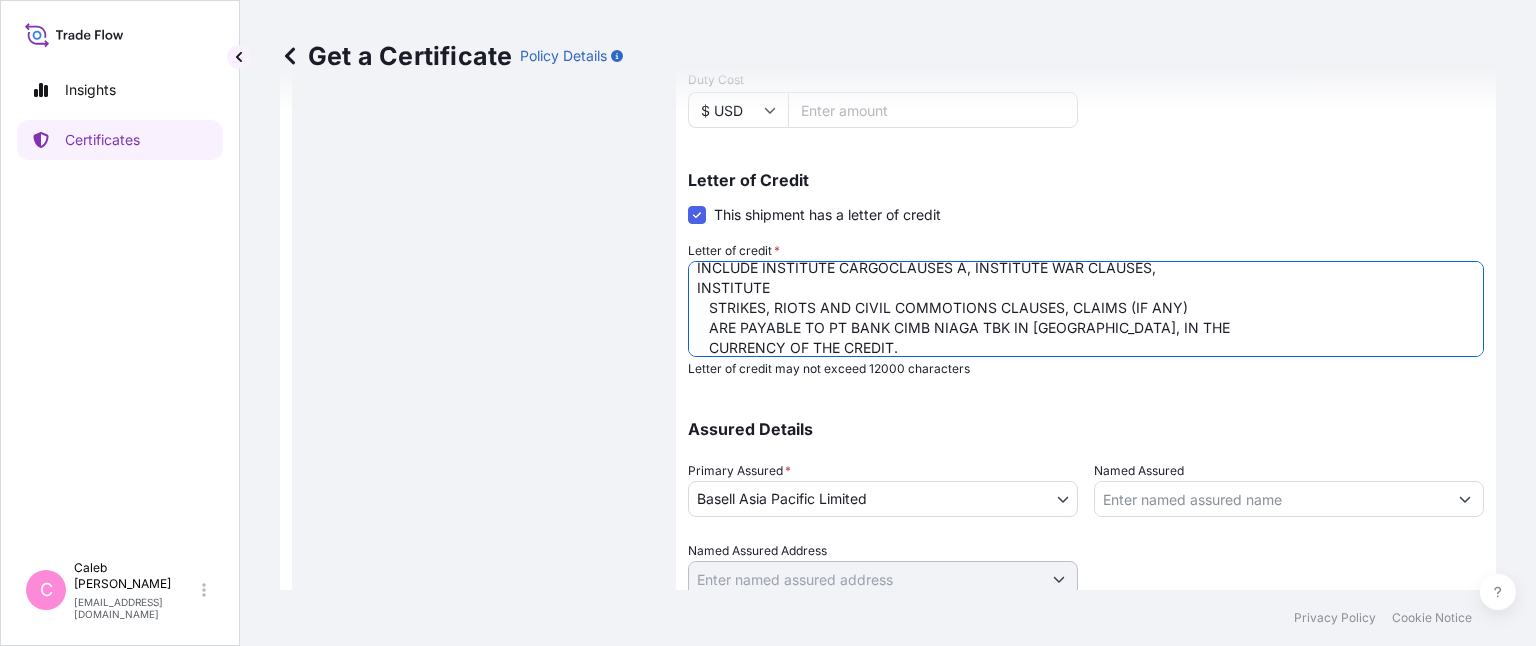 click on "LC NUMBER.: TF2516401044/CLN
IN ASSIGNABLE FORM, IN INVOICE CURRENCY(USD)
COVERING ALL RISKS, CLAIM PAYABLE IN HOCHIMINH CITY [GEOGRAPHIC_DATA] :
TOTAL NUMBER OF ORIGINALS ISSUED. : 02 (01 ORIGINAL + 01 DUPLICATE)" at bounding box center [1086, 309] 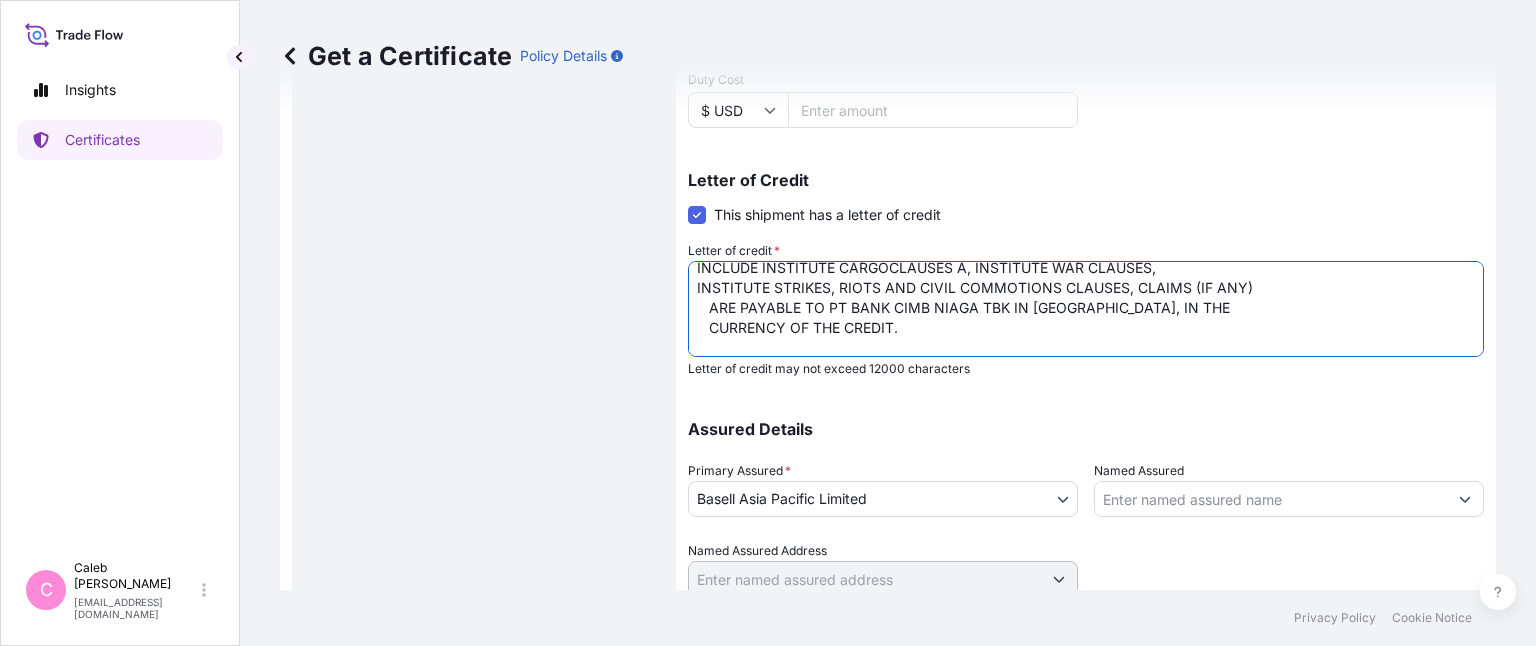 click on "LC NUMBER.: TF2516401044/CLN
IN ASSIGNABLE FORM, IN INVOICE CURRENCY(USD)
COVERING ALL RISKS, CLAIM PAYABLE IN HOCHIMINH CITY [GEOGRAPHIC_DATA] :
TOTAL NUMBER OF ORIGINALS ISSUED. : 02 (01 ORIGINAL + 01 DUPLICATE)" at bounding box center (1086, 309) 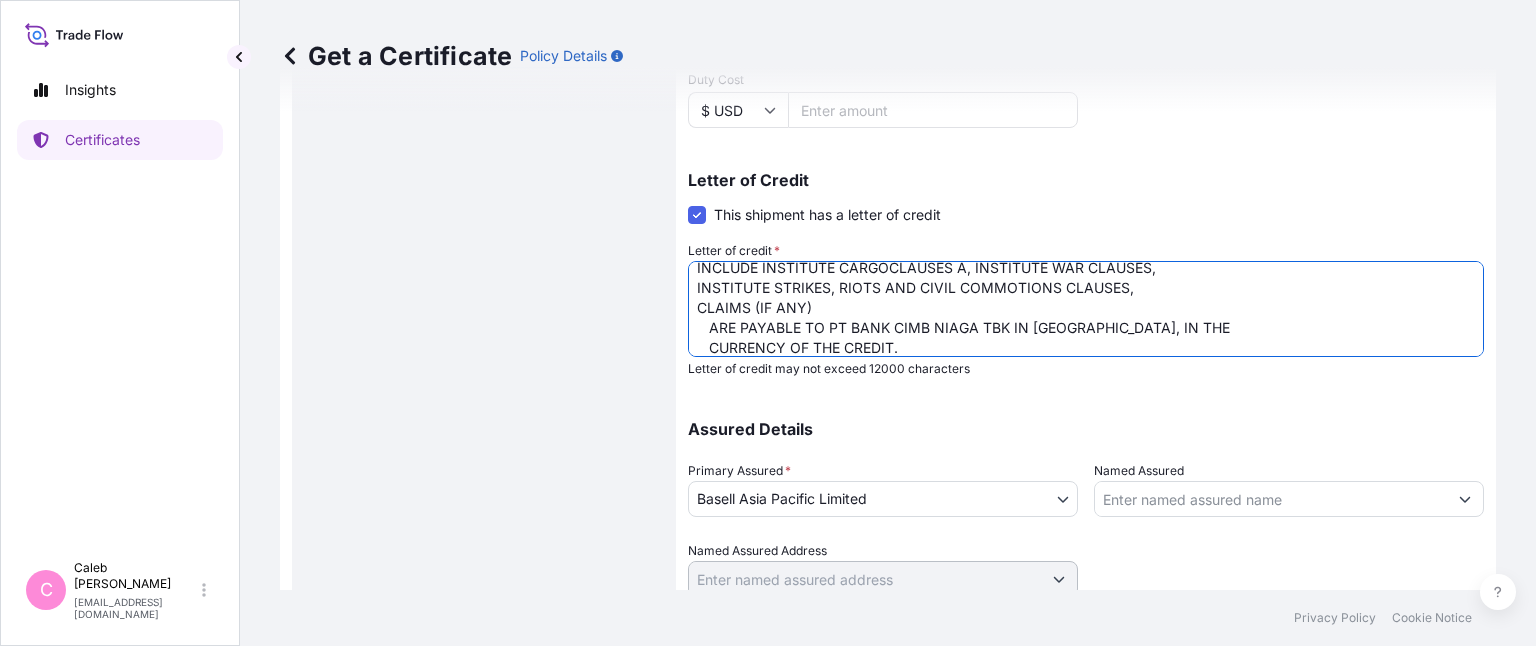 click on "LC NUMBER.: TF2516401044/CLN
IN ASSIGNABLE FORM, IN INVOICE CURRENCY(USD)
COVERING ALL RISKS, CLAIM PAYABLE IN HOCHIMINH CITY [GEOGRAPHIC_DATA] :
TOTAL NUMBER OF ORIGINALS ISSUED. : 02 (01 ORIGINAL + 01 DUPLICATE)" at bounding box center [1086, 309] 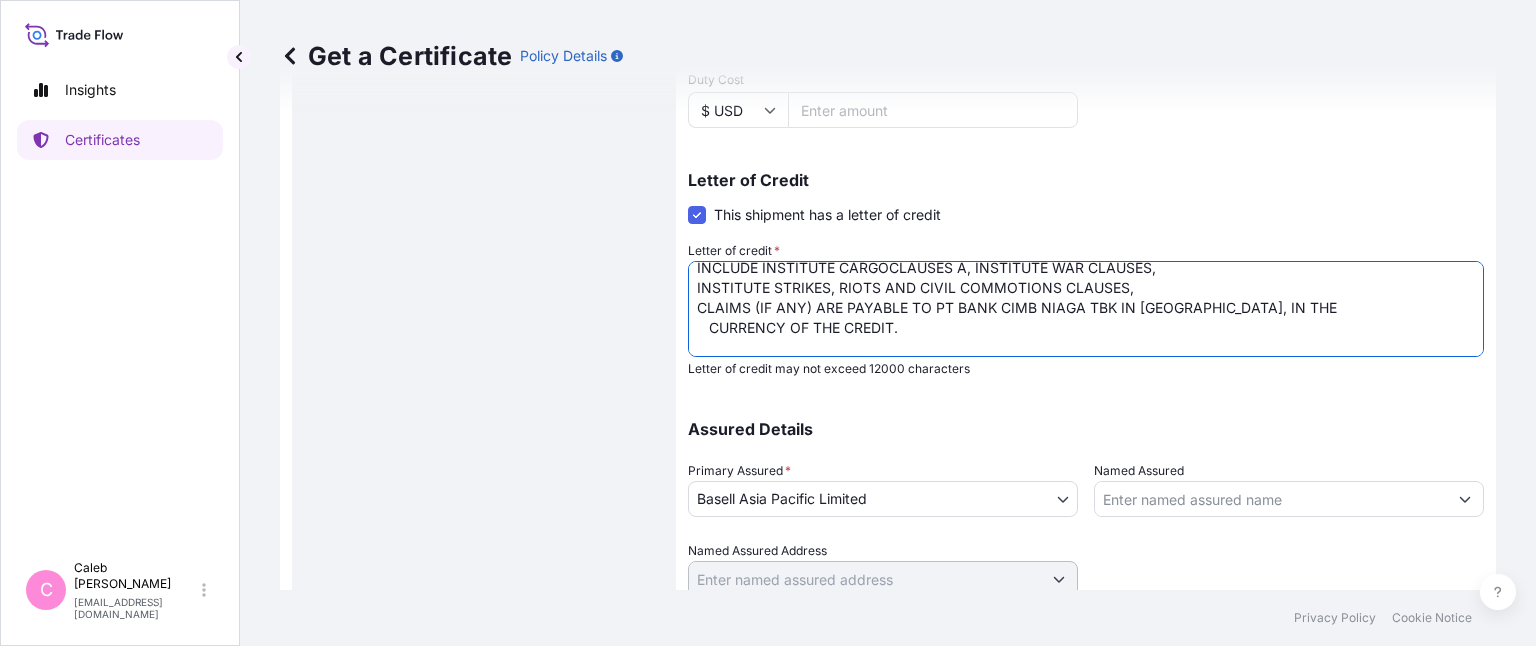 click on "LC NUMBER.: TF2516401044/CLN
IN ASSIGNABLE FORM, IN INVOICE CURRENCY(USD)
COVERING ALL RISKS, CLAIM PAYABLE IN HOCHIMINH CITY [GEOGRAPHIC_DATA] :
TOTAL NUMBER OF ORIGINALS ISSUED. : 02 (01 ORIGINAL + 01 DUPLICATE)" at bounding box center [1086, 309] 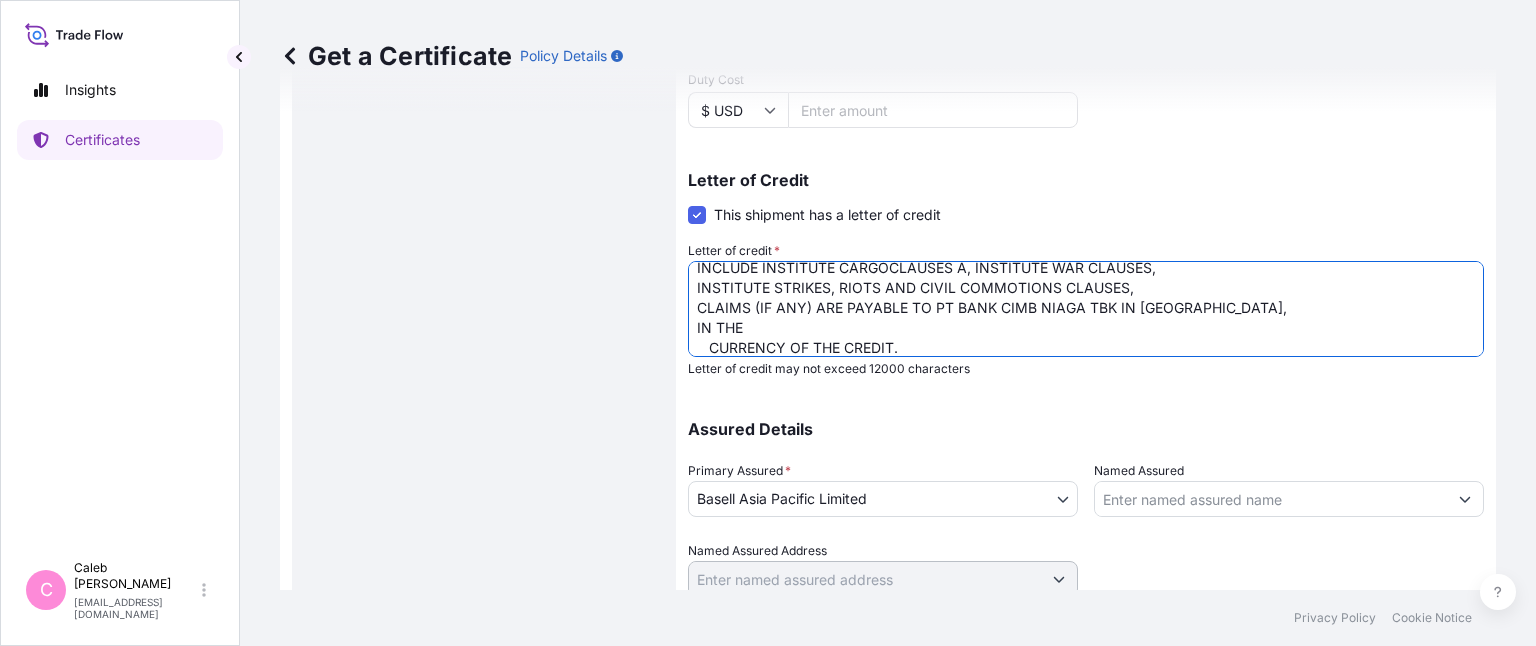 click on "LC NUMBER.: TF2516401044/CLN
IN ASSIGNABLE FORM, IN INVOICE CURRENCY(USD)
COVERING ALL RISKS, CLAIM PAYABLE IN HOCHIMINH CITY [GEOGRAPHIC_DATA] :
TOTAL NUMBER OF ORIGINALS ISSUED. : 02 (01 ORIGINAL + 01 DUPLICATE)" at bounding box center (1086, 309) 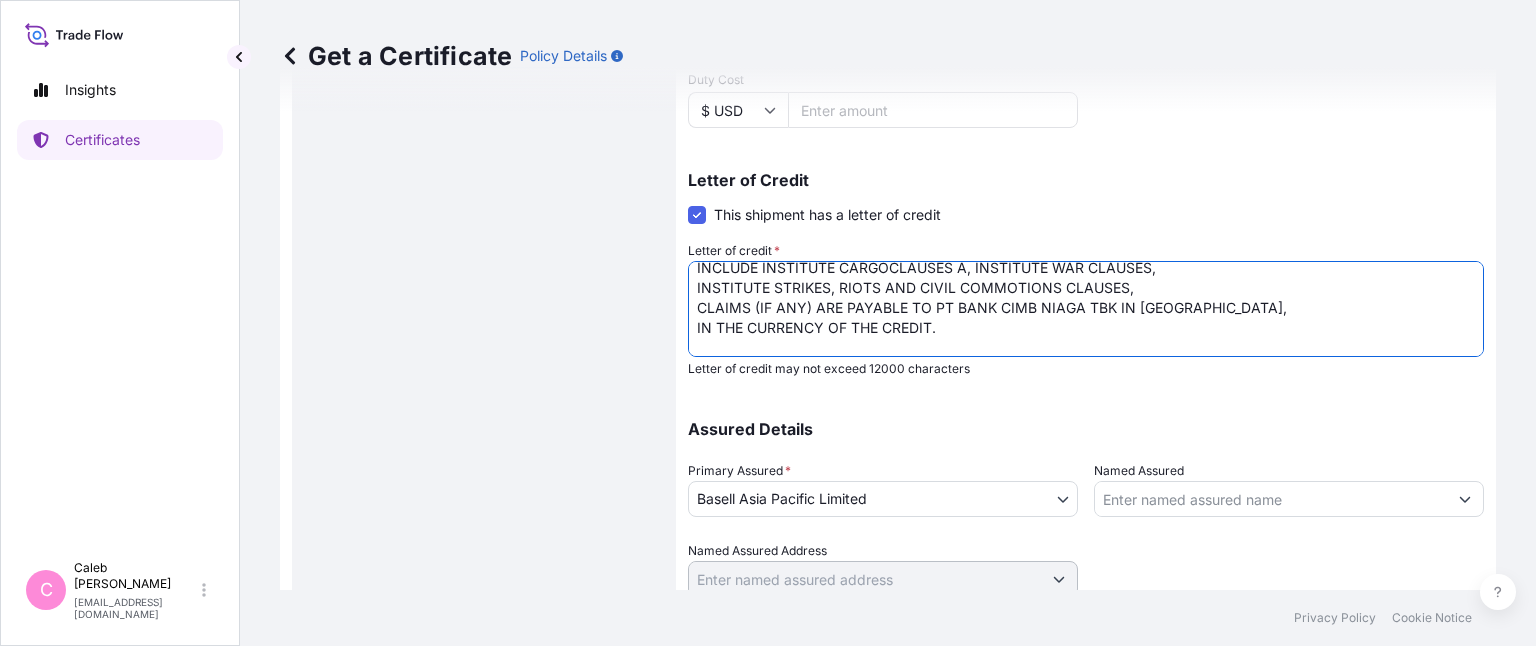 drag, startPoint x: 932, startPoint y: 327, endPoint x: 968, endPoint y: 351, distance: 43.266617 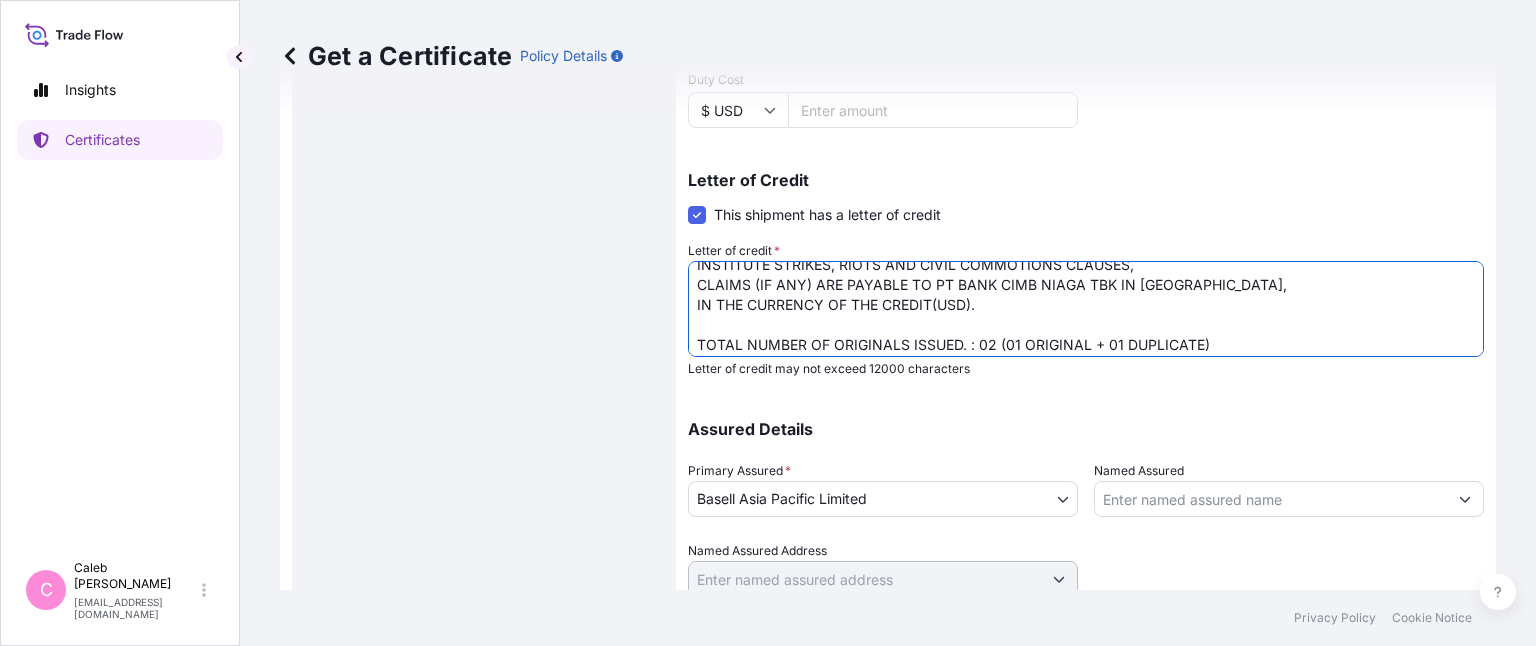 scroll, scrollTop: 104, scrollLeft: 0, axis: vertical 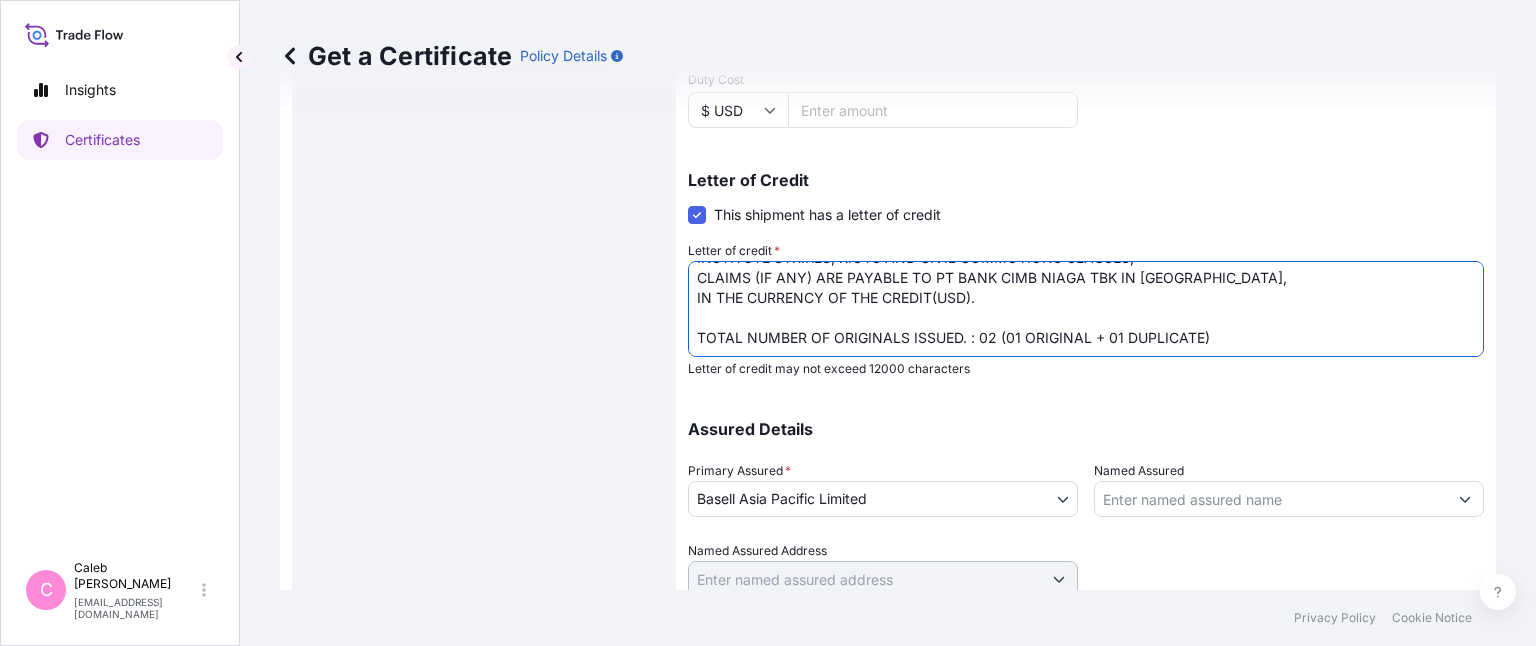 click on "LC NUMBER.: TF2516401044/CLN
IN ASSIGNABLE FORM, IN INVOICE CURRENCY(USD)
COVERING ALL RISKS, CLAIM PAYABLE IN HOCHIMINH CITY [GEOGRAPHIC_DATA] :
TOTAL NUMBER OF ORIGINALS ISSUED. : 02 (01 ORIGINAL + 01 DUPLICATE)" at bounding box center (1086, 309) 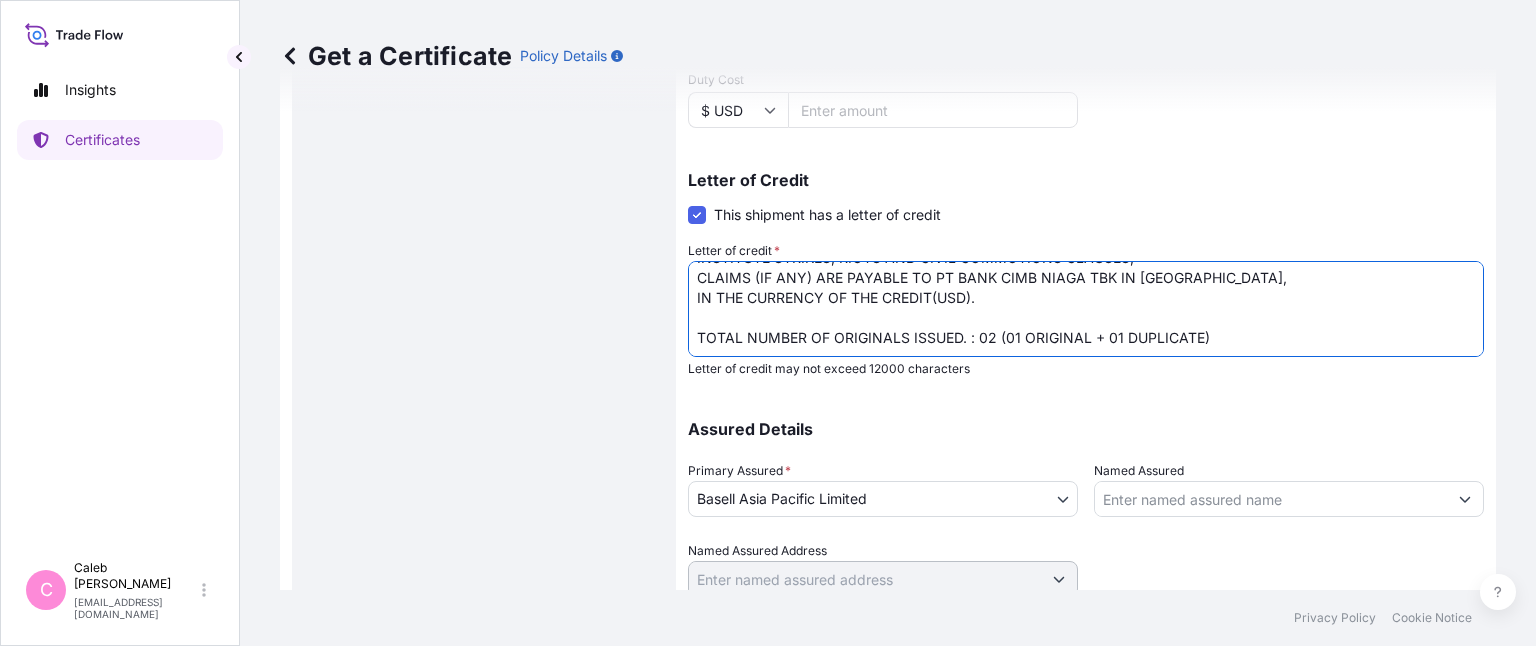 paste on "FULL NAME AND ACTUAL ADDRESS OF INSURANCE COMPANY'S
CLAIM AGENT IN [GEOGRAPHIC_DATA]" 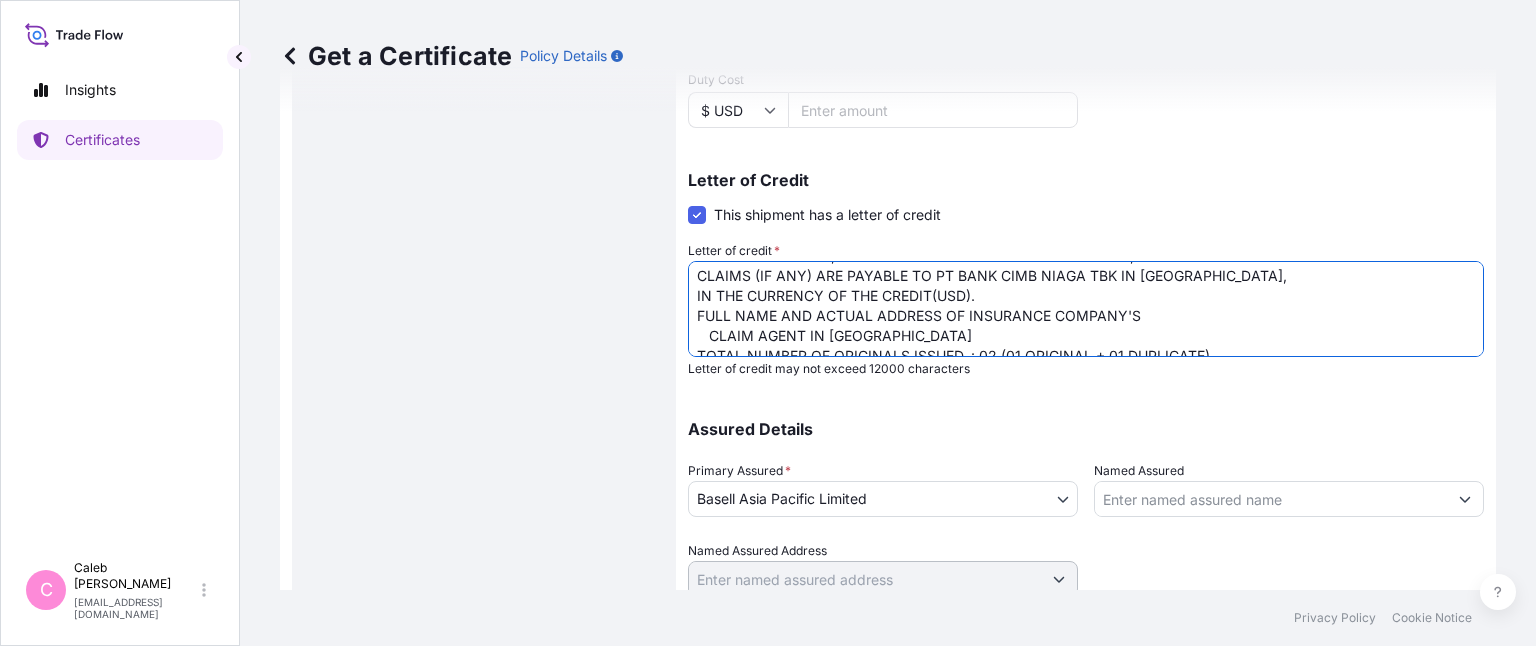 click on "LC NUMBER.: TF2516401044/CLN
IN ASSIGNABLE FORM, IN INVOICE CURRENCY(USD)
COVERING ALL RISKS, CLAIM PAYABLE IN HOCHIMINH CITY [GEOGRAPHIC_DATA] :
TOTAL NUMBER OF ORIGINALS ISSUED. : 02 (01 ORIGINAL + 01 DUPLICATE)" at bounding box center (1086, 309) 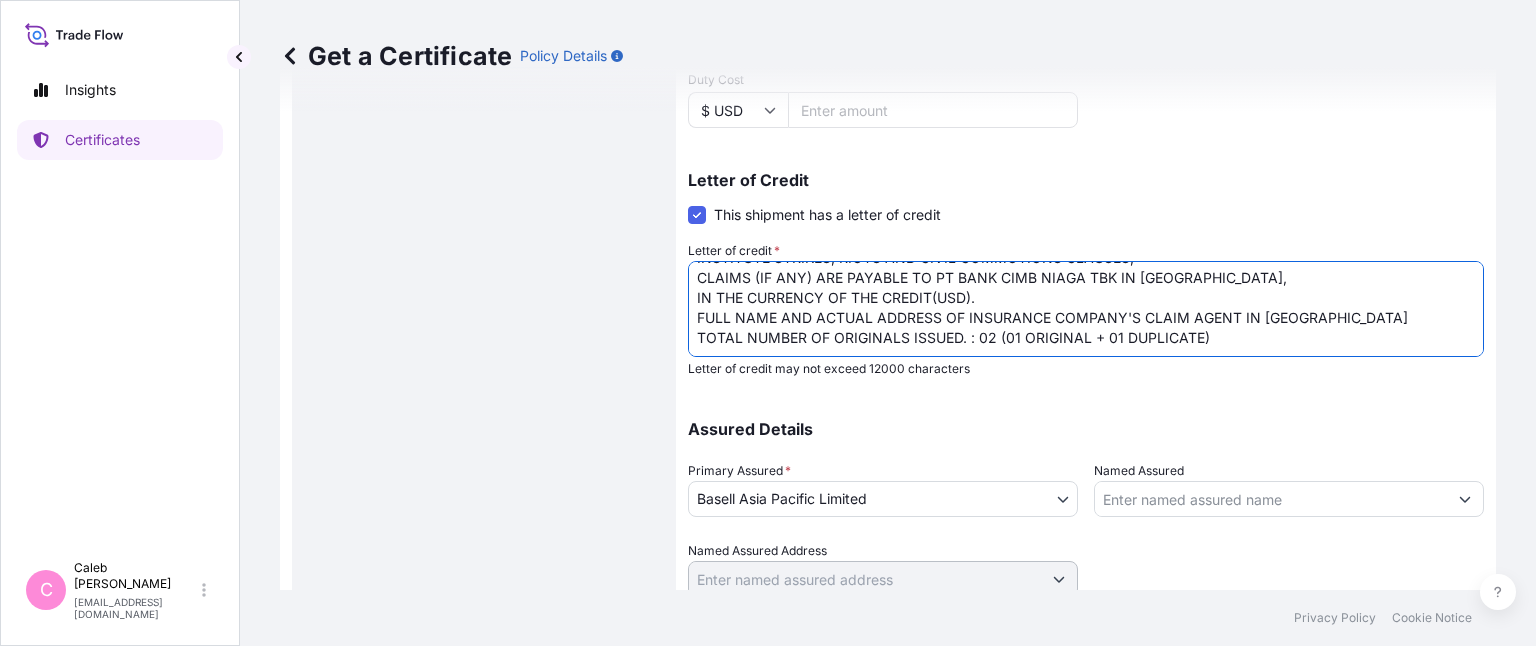 click on "LC NUMBER.: TF2516401044/CLN
IN ASSIGNABLE FORM, IN INVOICE CURRENCY(USD)
COVERING ALL RISKS, CLAIM PAYABLE IN HOCHIMINH CITY [GEOGRAPHIC_DATA] :
TOTAL NUMBER OF ORIGINALS ISSUED. : 02 (01 ORIGINAL + 01 DUPLICATE)" at bounding box center (1086, 309) 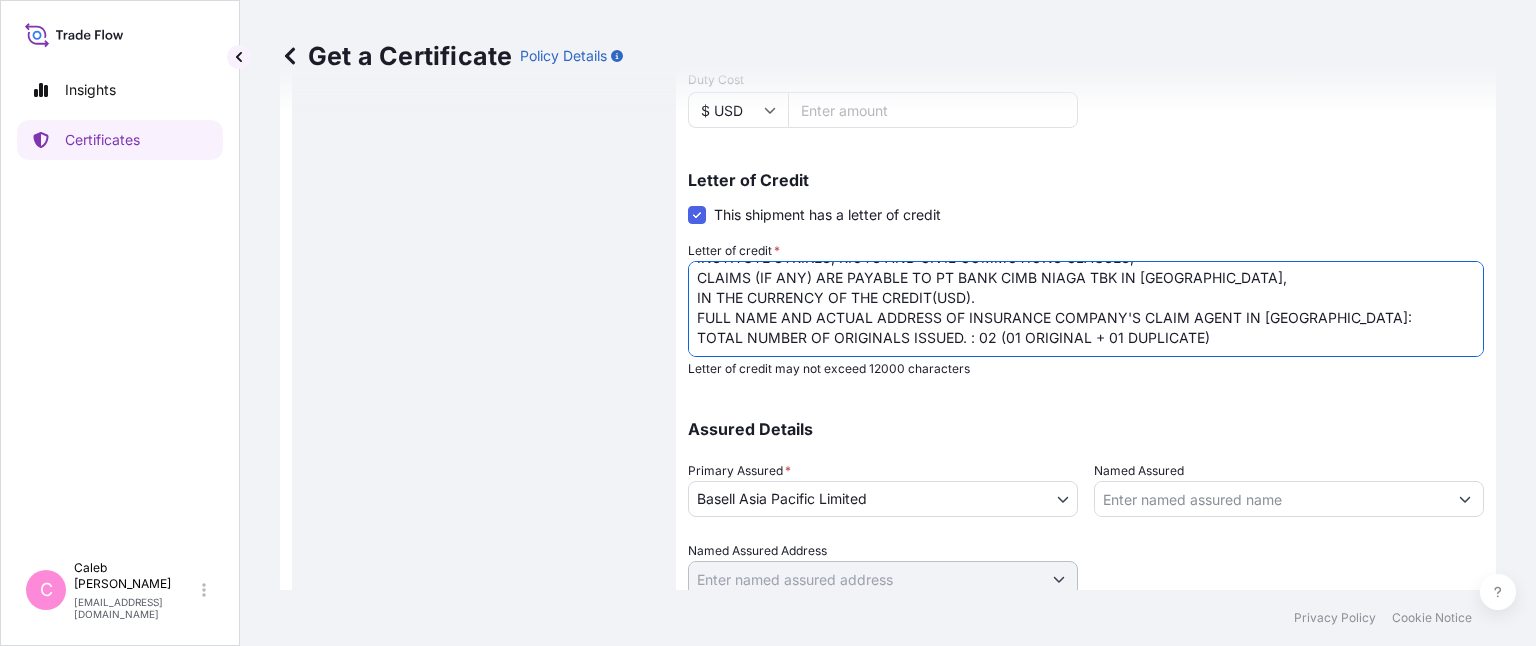 click on "LC NUMBER.: TF2516401044/CLN
IN ASSIGNABLE FORM, IN INVOICE CURRENCY(USD)
COVERING ALL RISKS, CLAIM PAYABLE IN HOCHIMINH CITY [GEOGRAPHIC_DATA] :
TOTAL NUMBER OF ORIGINALS ISSUED. : 02 (01 ORIGINAL + 01 DUPLICATE)" at bounding box center (1086, 309) 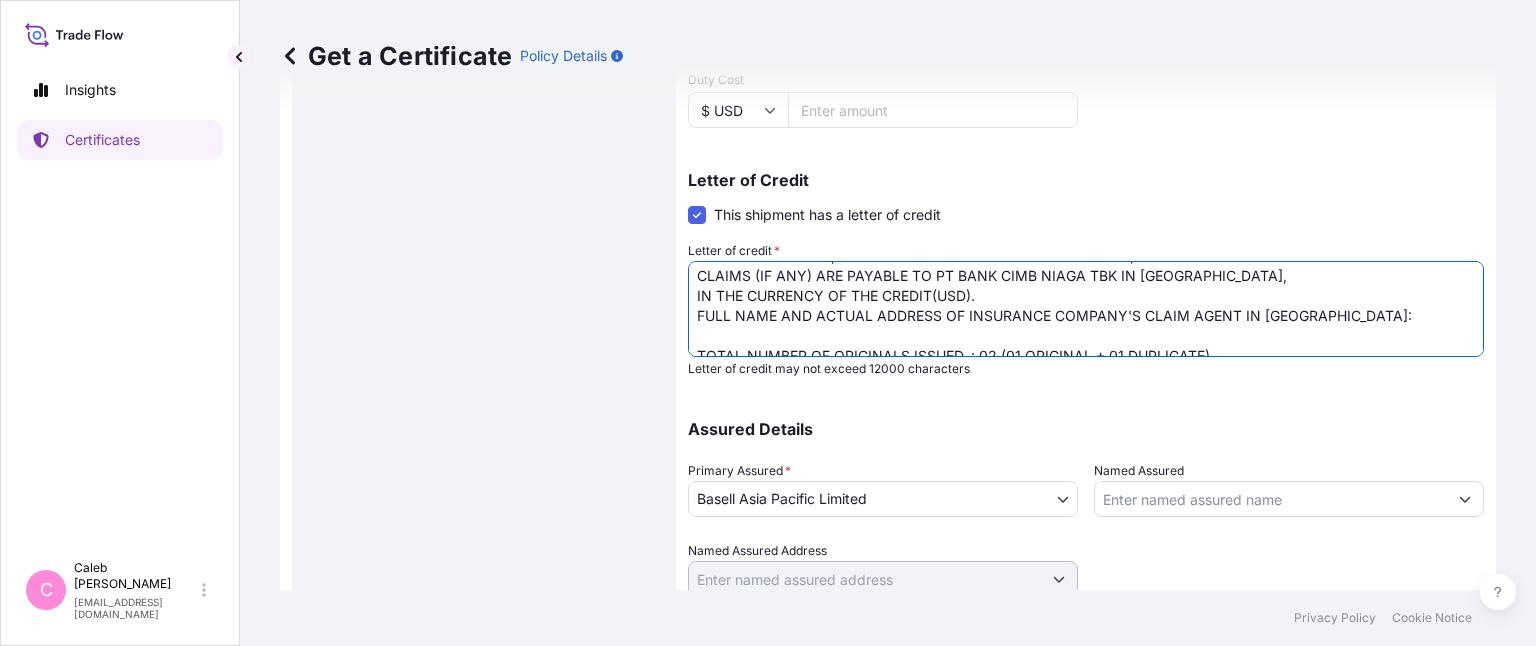 paste on "PT Carsurin
Neo Soho Capital - 28th [PERSON_NAME]. Letjen [PERSON_NAME] [STREET_ADDRESS]
Tel No.: [PHONE_NUMBER]" 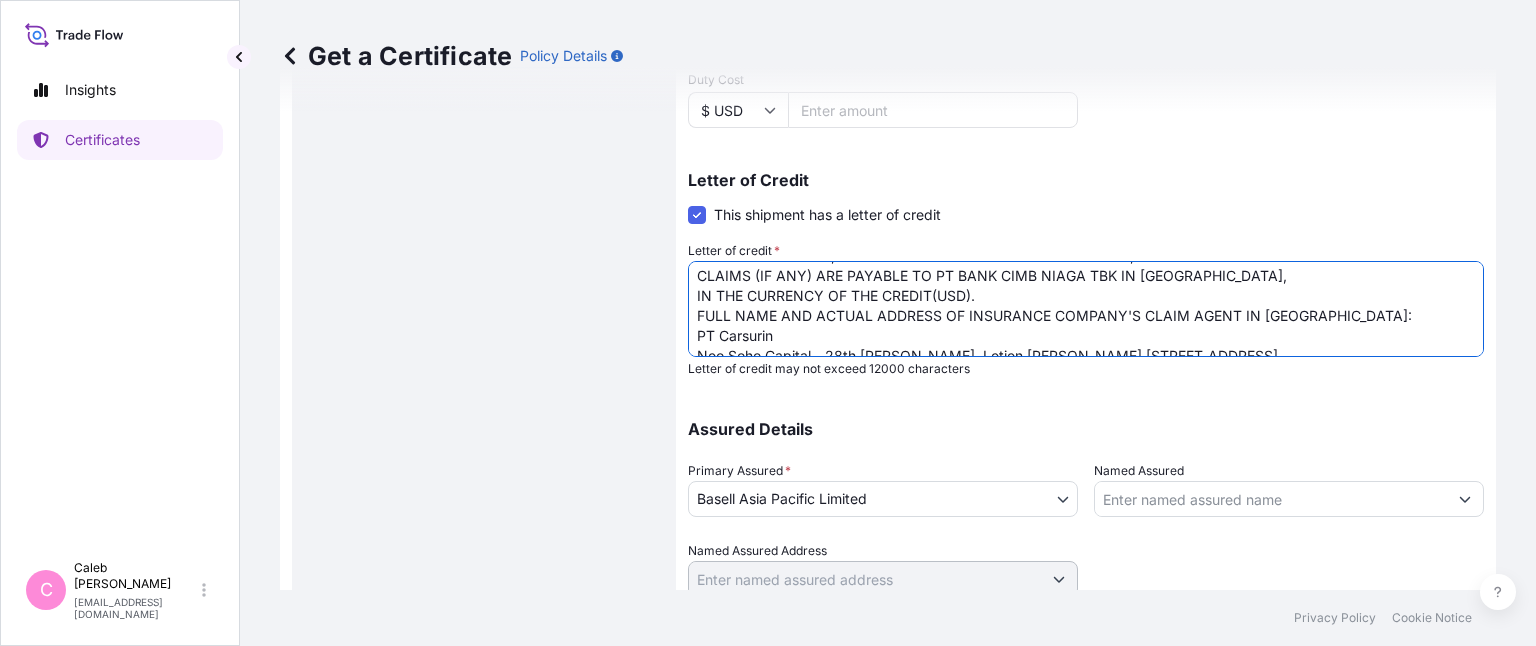 scroll, scrollTop: 152, scrollLeft: 0, axis: vertical 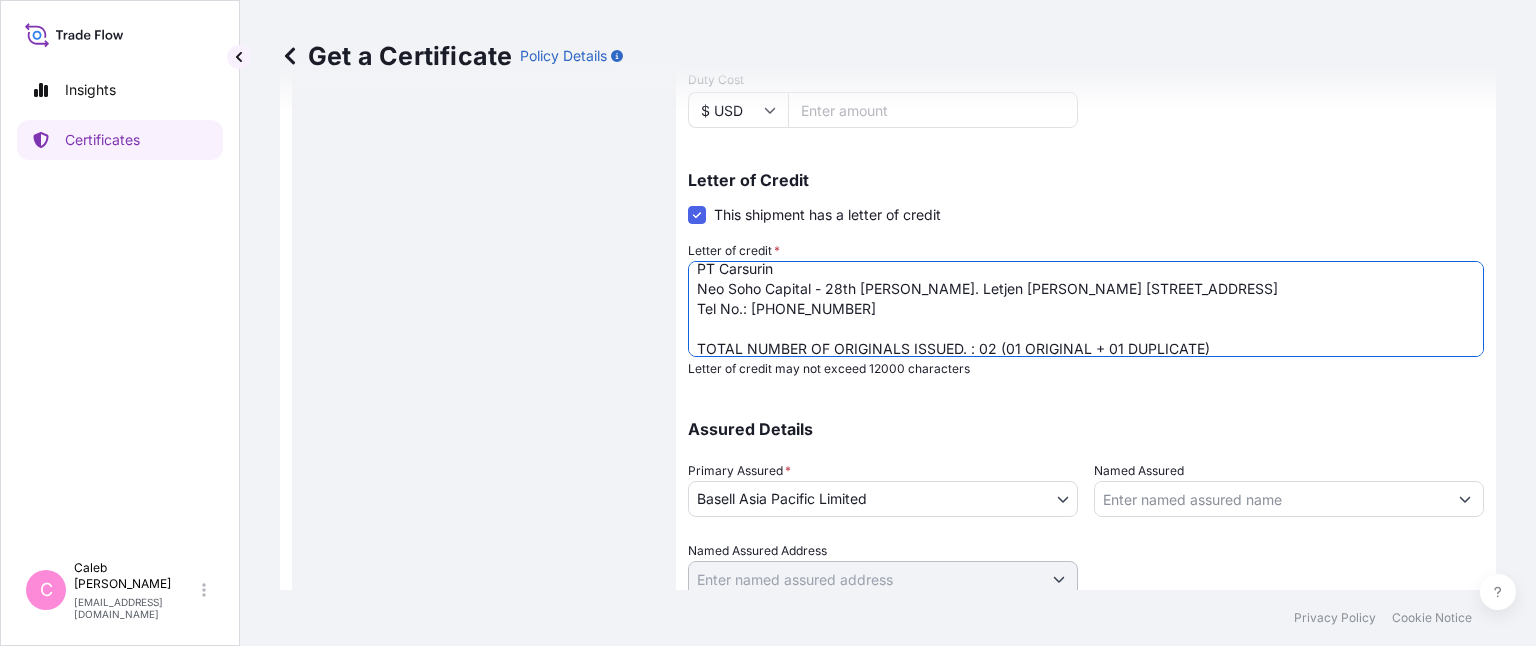 drag, startPoint x: 876, startPoint y: 308, endPoint x: 692, endPoint y: 298, distance: 184.27155 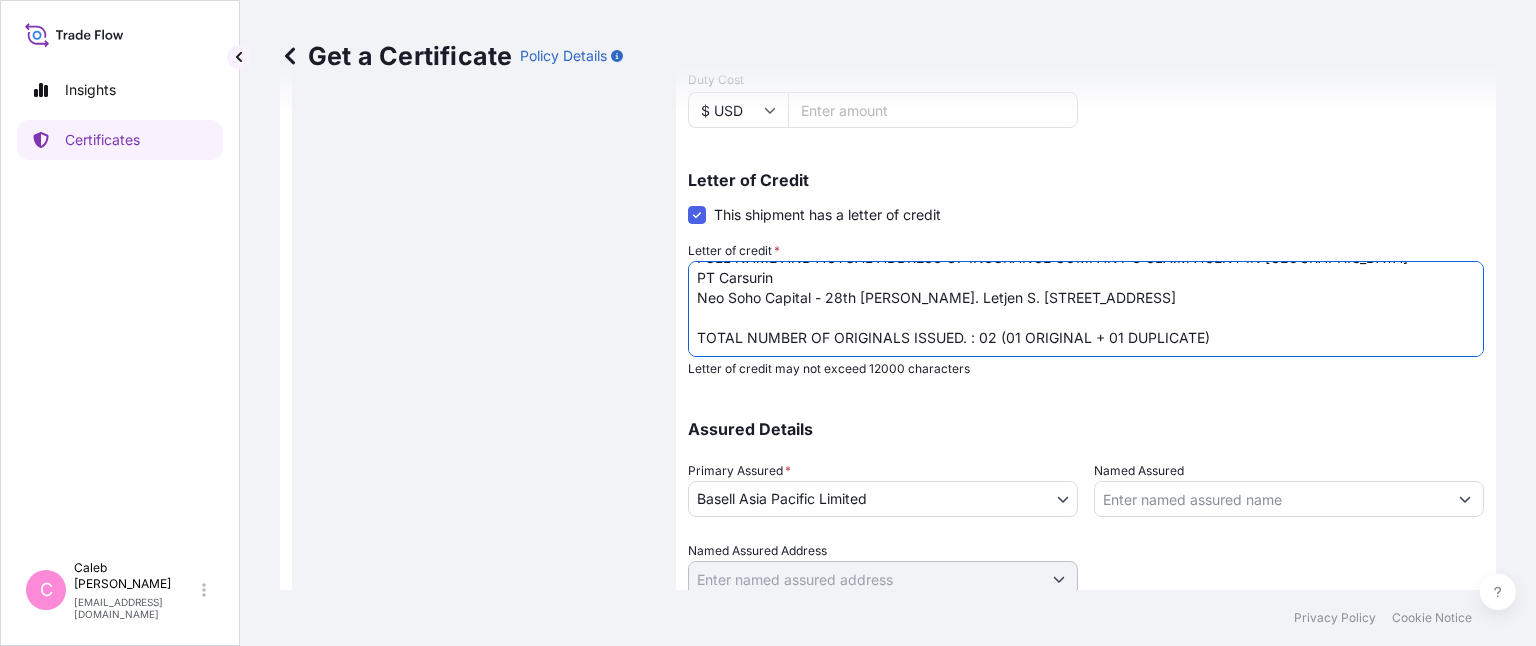 drag, startPoint x: 746, startPoint y: 325, endPoint x: 696, endPoint y: 326, distance: 50.01 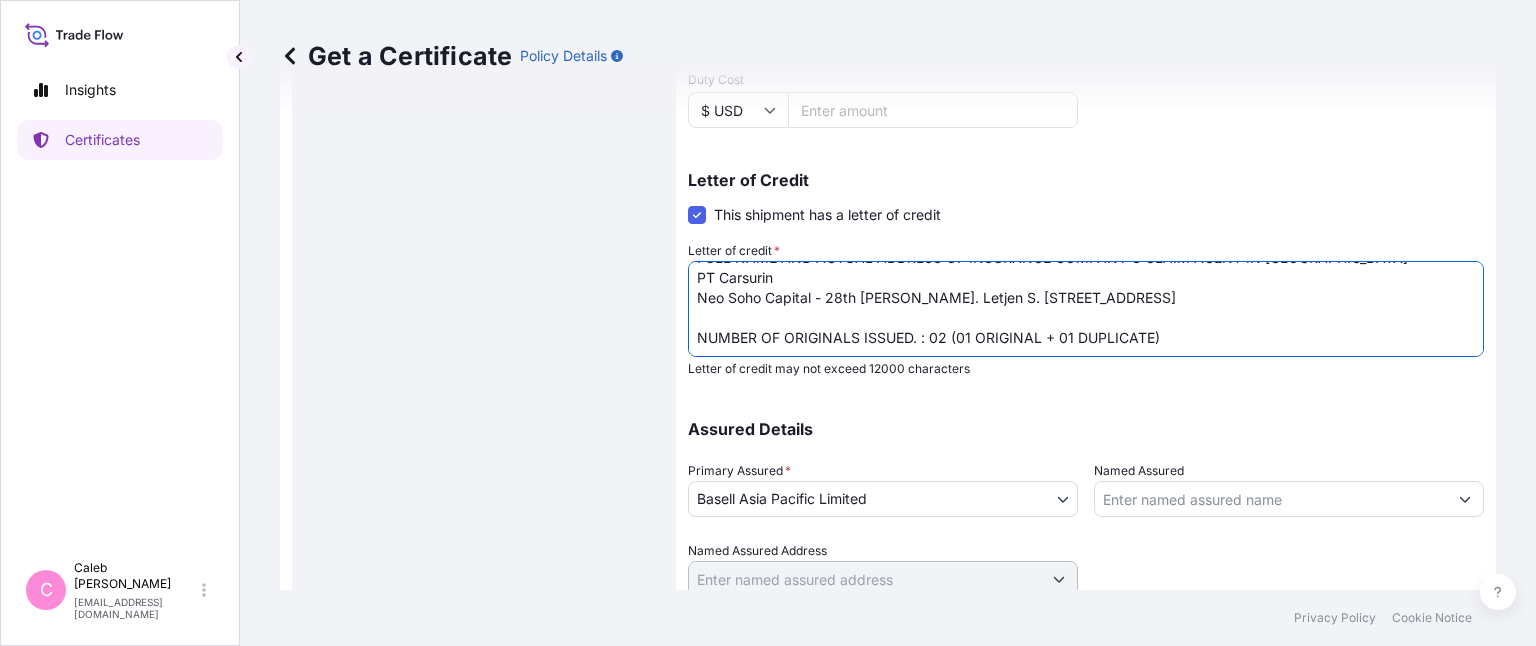 drag, startPoint x: 1160, startPoint y: 326, endPoint x: 951, endPoint y: 334, distance: 209.15306 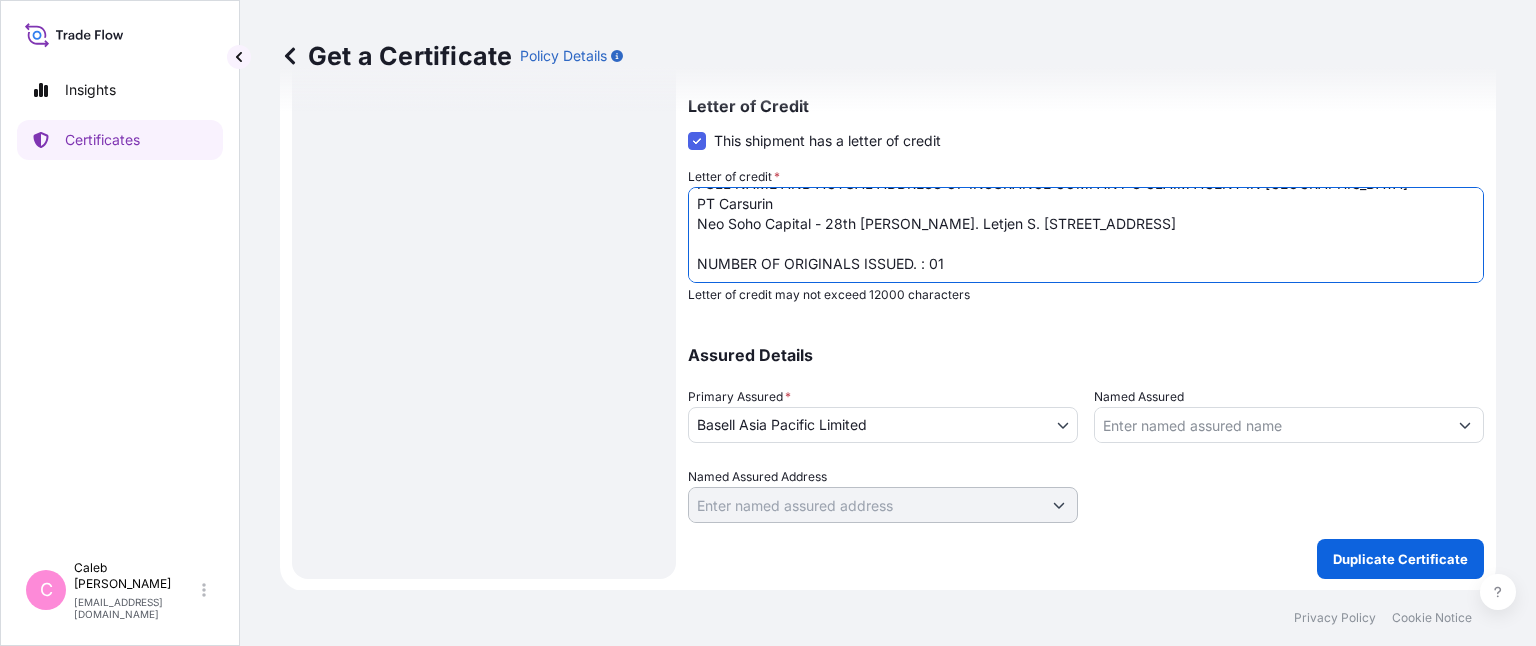 scroll, scrollTop: 606, scrollLeft: 0, axis: vertical 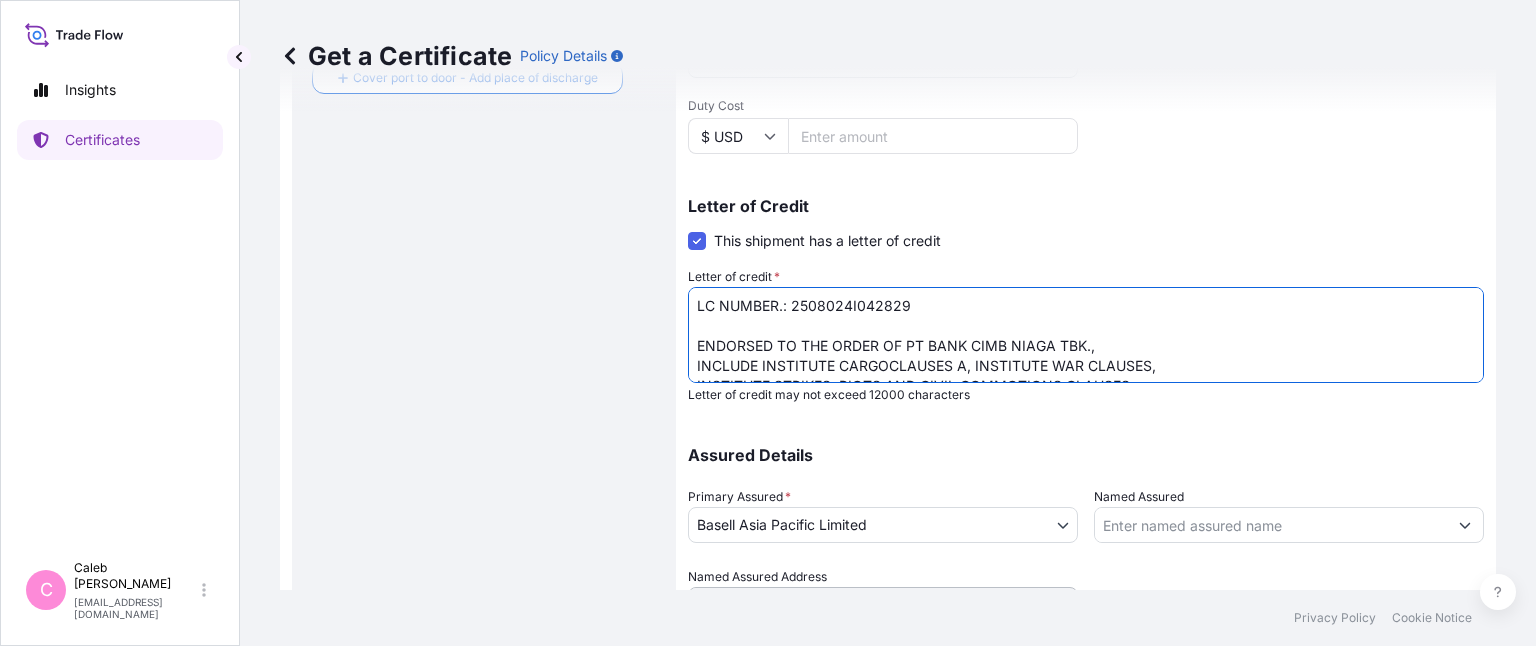 type on "LC NUMBER.: 2508024I042829
ENDORSED TO THE ORDER OF PT BANK CIMB NIAGA TBK.,
INCLUDE INSTITUTE CARGOCLAUSES A, INSTITUTE WAR CLAUSES,
INSTITUTE STRIKES, RIOTS AND CIVIL COMMOTIONS CLAUSES,
CLAIMS (IF ANY) ARE PAYABLE TO PT BANK CIMB NIAGA TBK IN [GEOGRAPHIC_DATA],
IN THE CURRENCY OF THE CREDIT(USD).
FULL NAME AND ACTUAL ADDRESS OF INSURANCE COMPANY'S CLAIM AGENT IN [GEOGRAPHIC_DATA]:
PT Carsurin
Neo Soho Capital - 28th [PERSON_NAME]. Letjen S. [STREET_ADDRESS]
NUMBER OF ORIGINALS ISSUED. : 01" 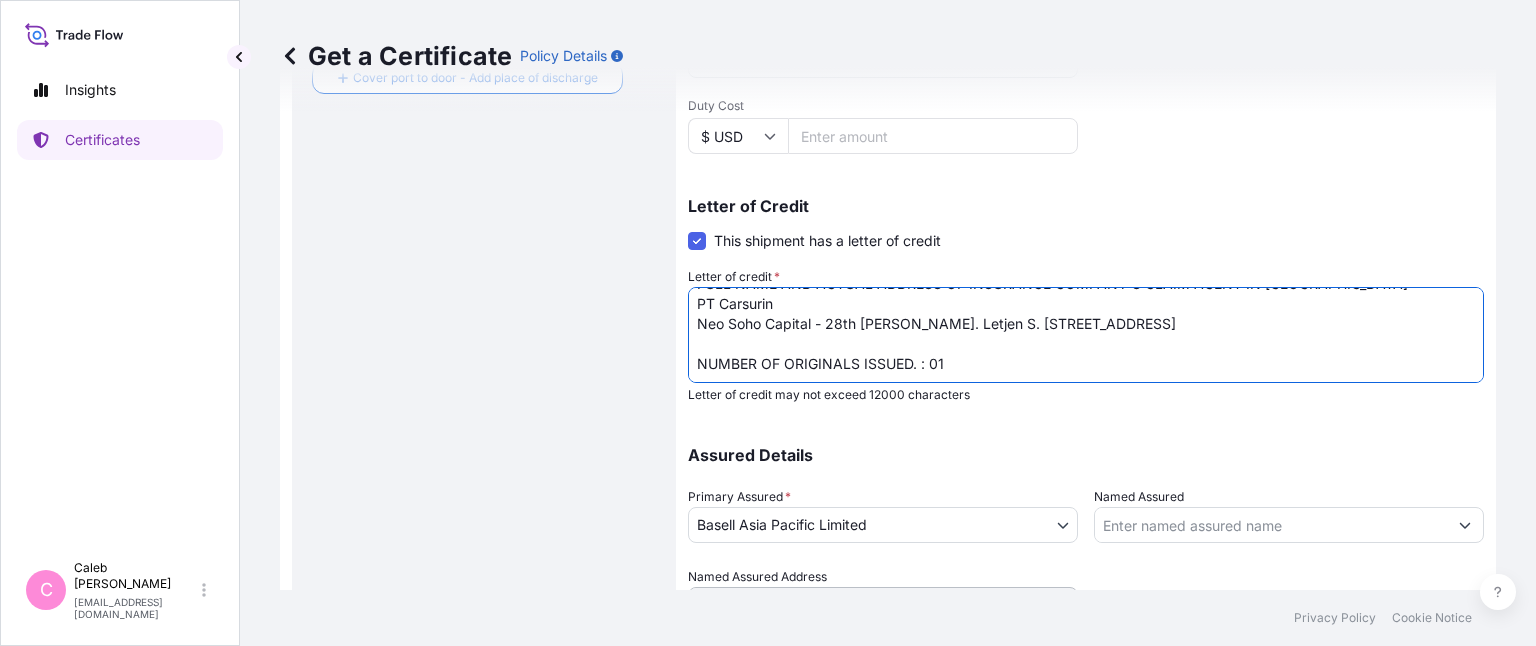 scroll, scrollTop: 181, scrollLeft: 0, axis: vertical 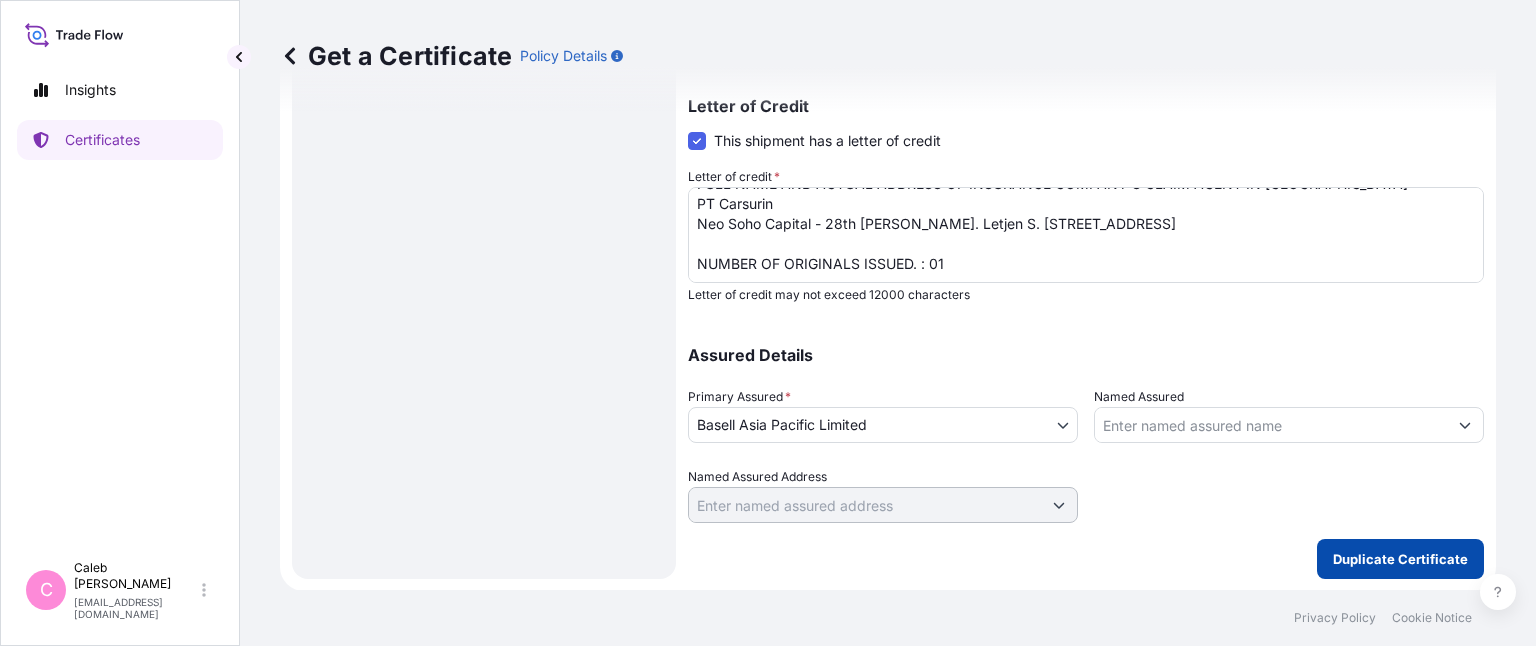 click on "Duplicate Certificate" at bounding box center [1400, 559] 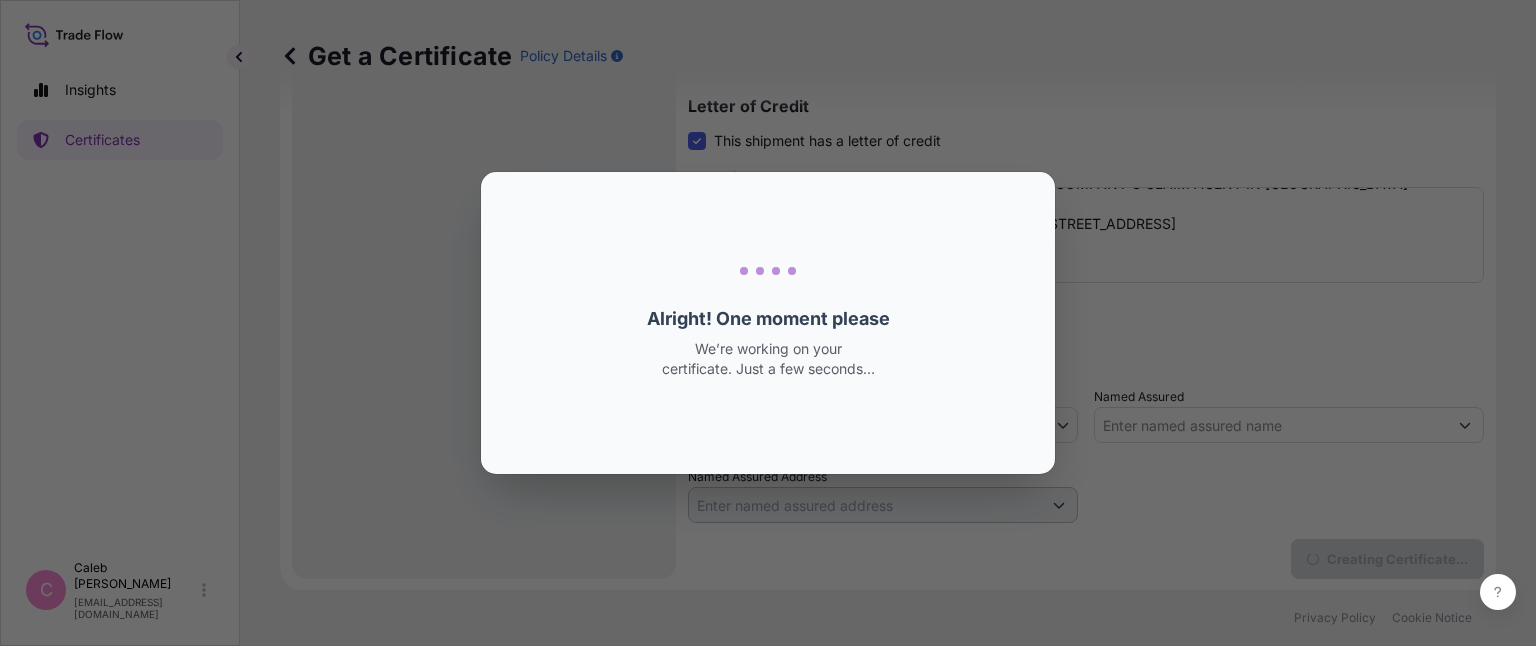 scroll, scrollTop: 0, scrollLeft: 0, axis: both 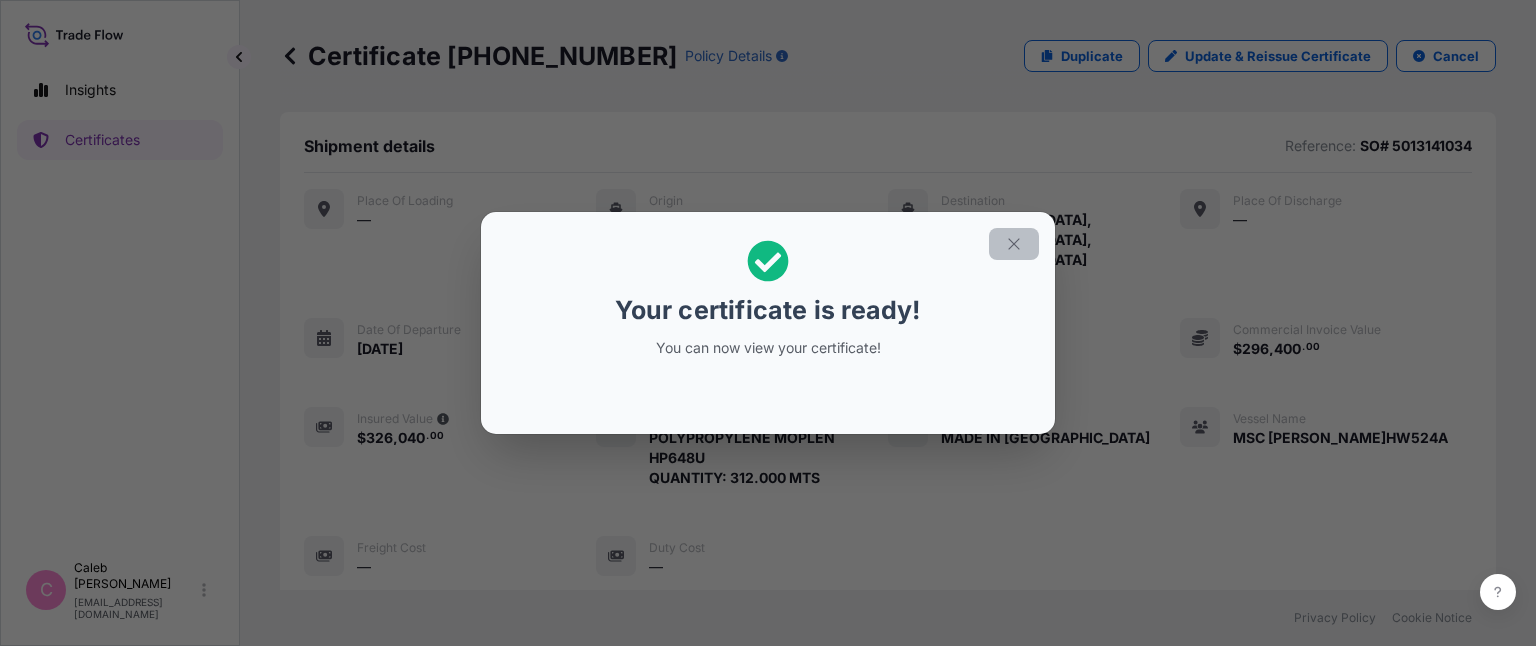 click 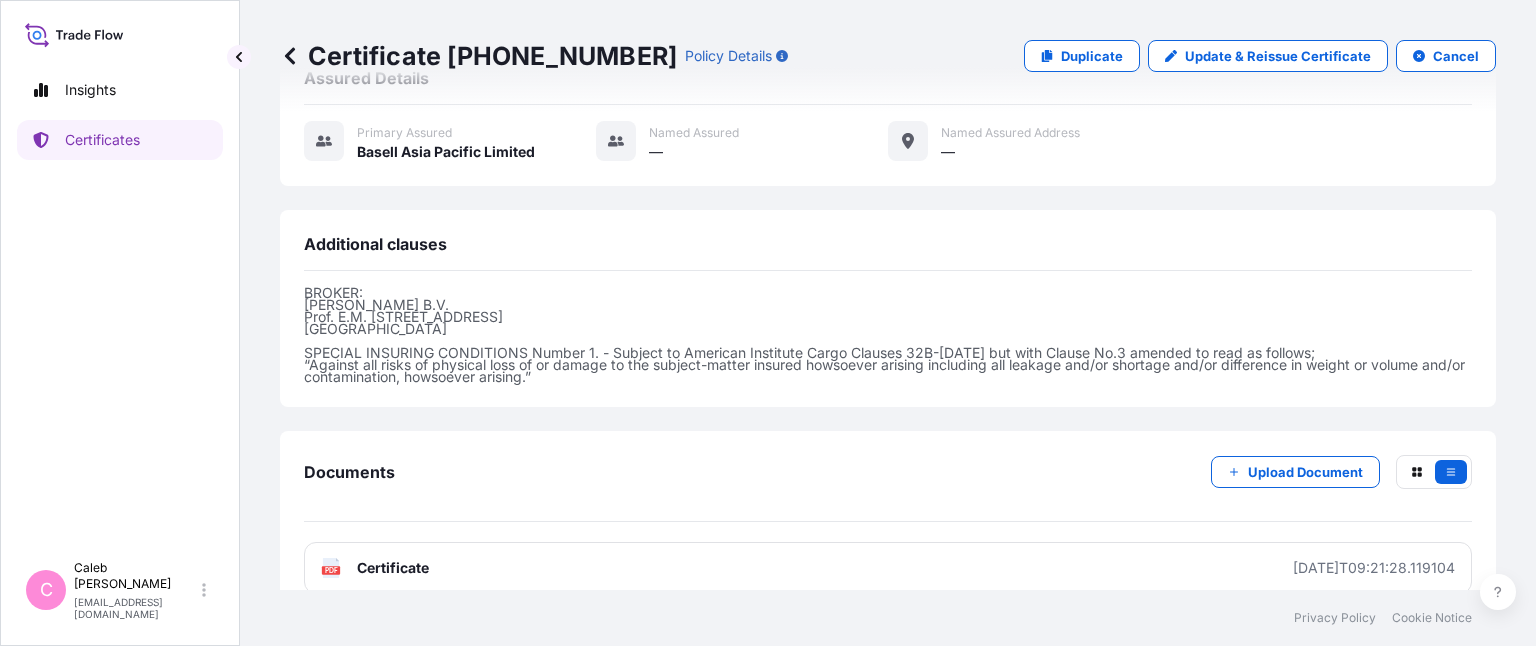 scroll, scrollTop: 915, scrollLeft: 0, axis: vertical 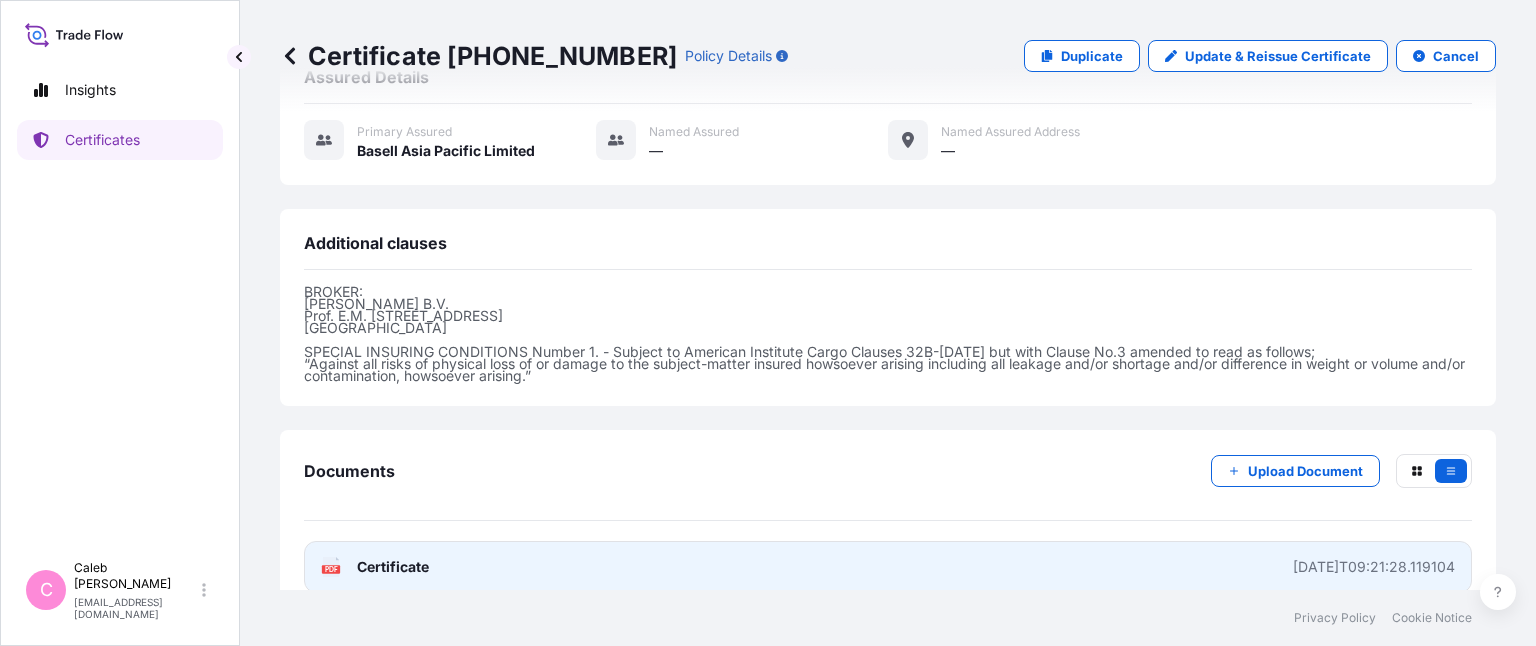 click on "Certificate" at bounding box center (393, 567) 